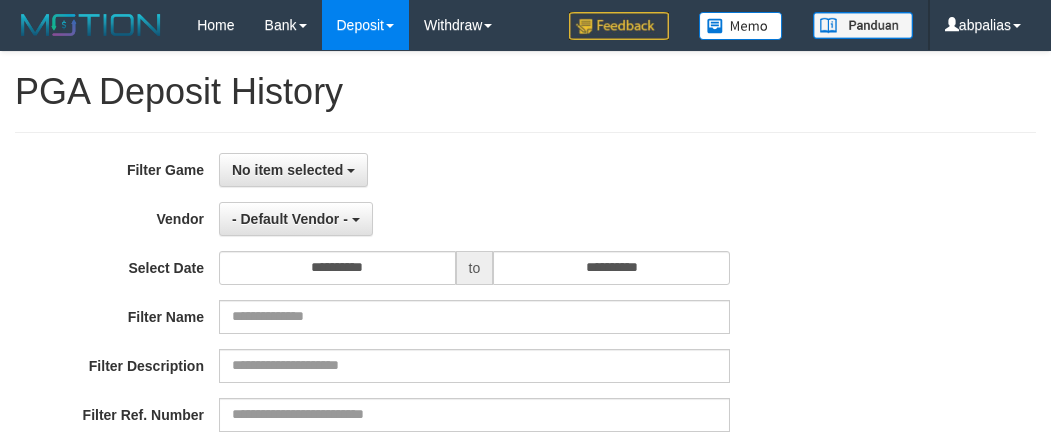 select 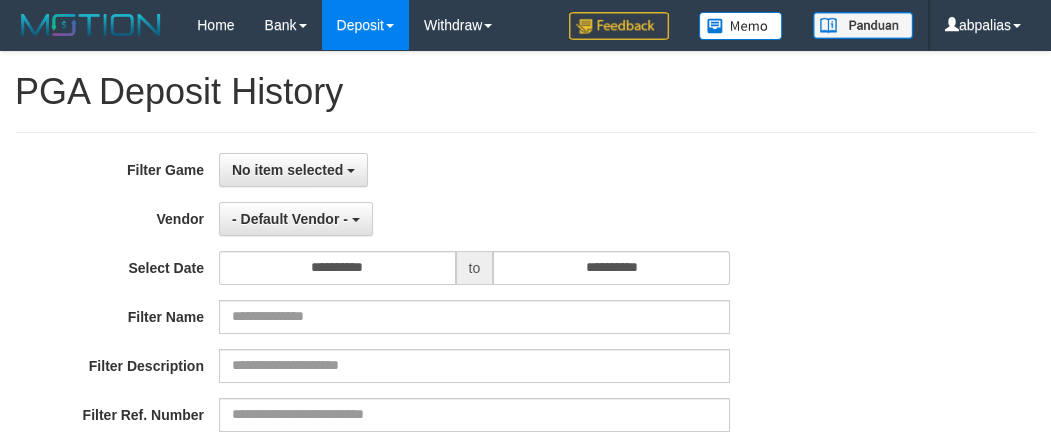 scroll, scrollTop: 476, scrollLeft: 0, axis: vertical 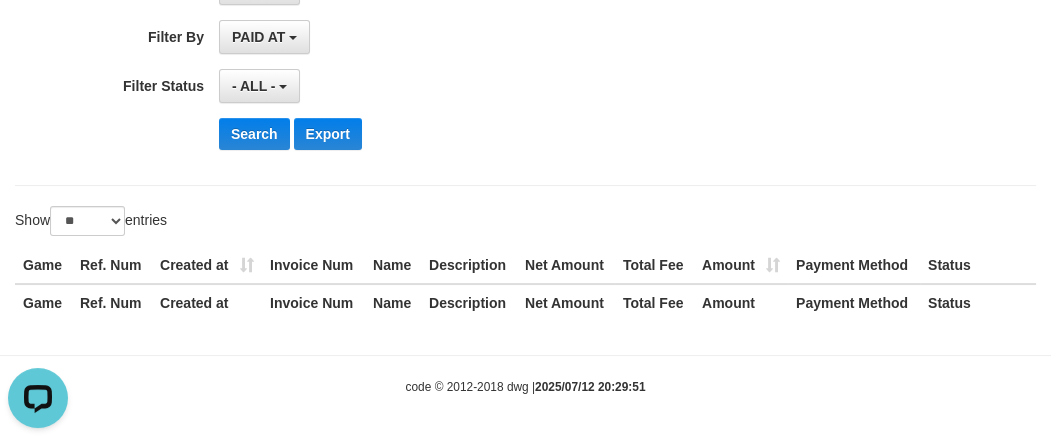 drag, startPoint x: 799, startPoint y: 166, endPoint x: 770, endPoint y: 153, distance: 31.780497 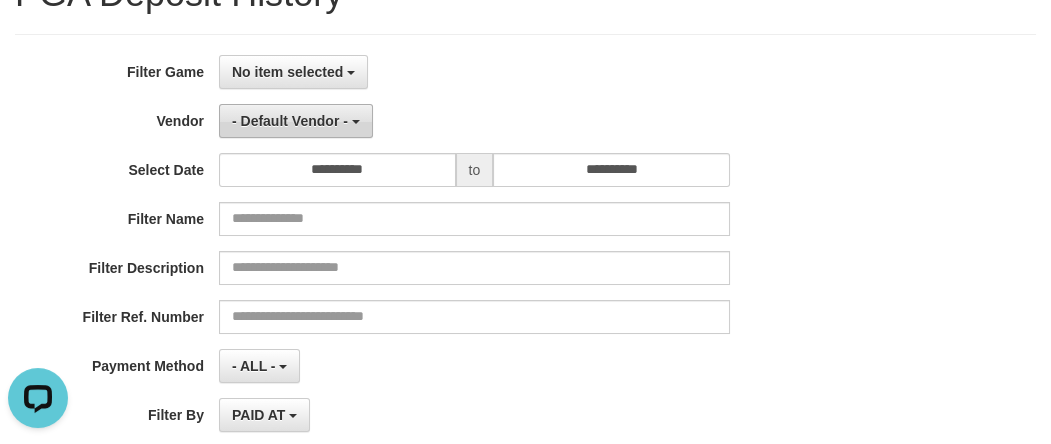 scroll, scrollTop: 112, scrollLeft: 0, axis: vertical 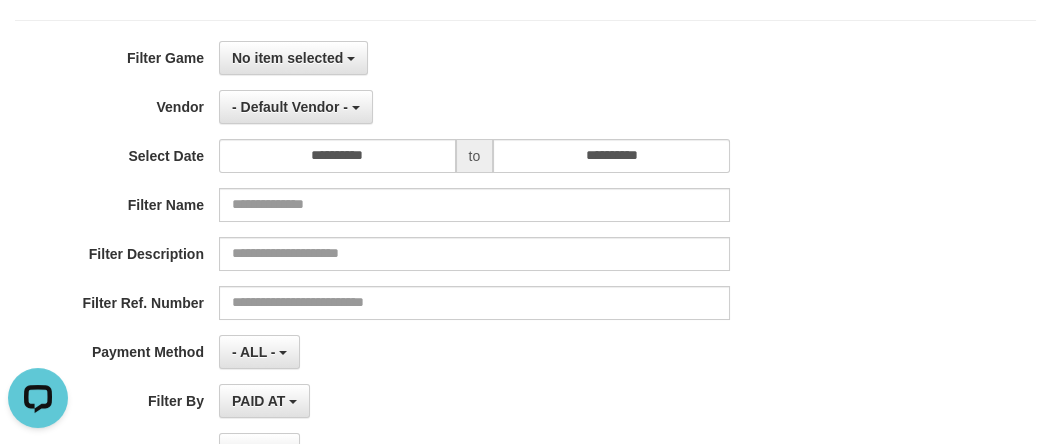 click on "**********" at bounding box center (438, 58) 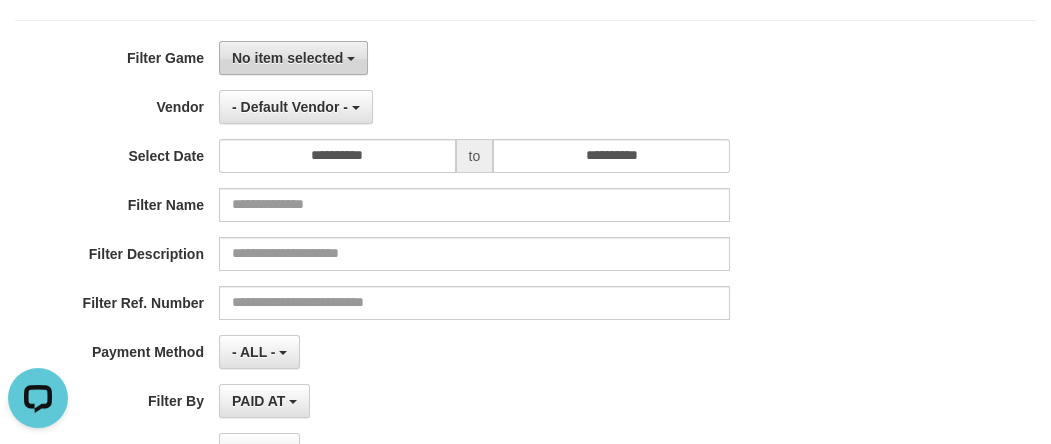 click on "No item selected" at bounding box center (287, 58) 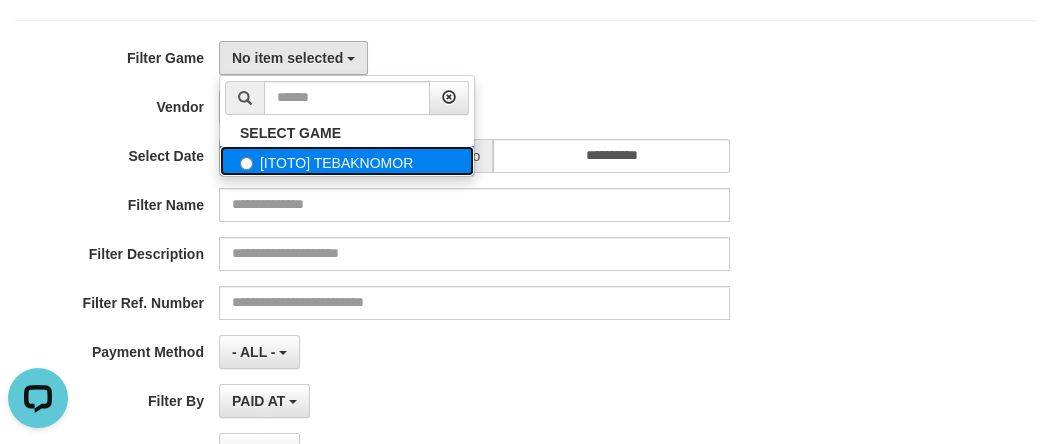 click on "[ITOTO] TEBAKNOMOR" at bounding box center (347, 161) 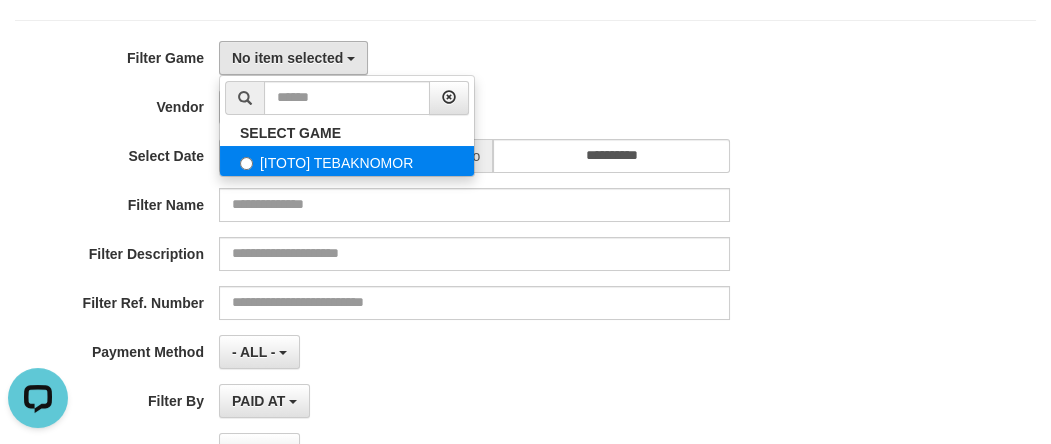 select on "***" 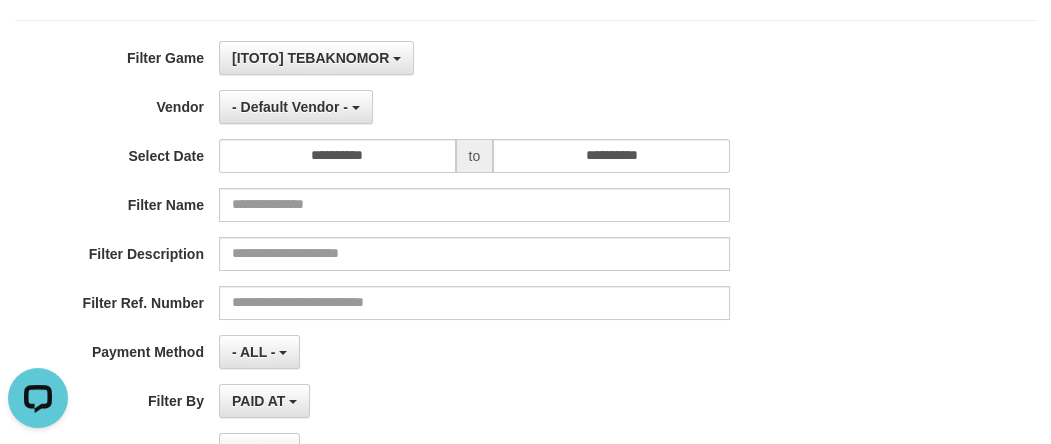 scroll, scrollTop: 18, scrollLeft: 0, axis: vertical 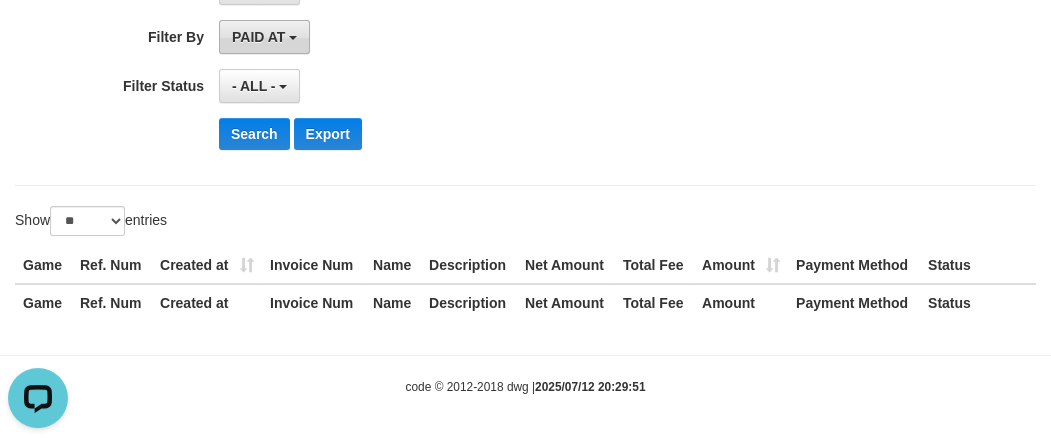click on "PAID AT" at bounding box center (258, 37) 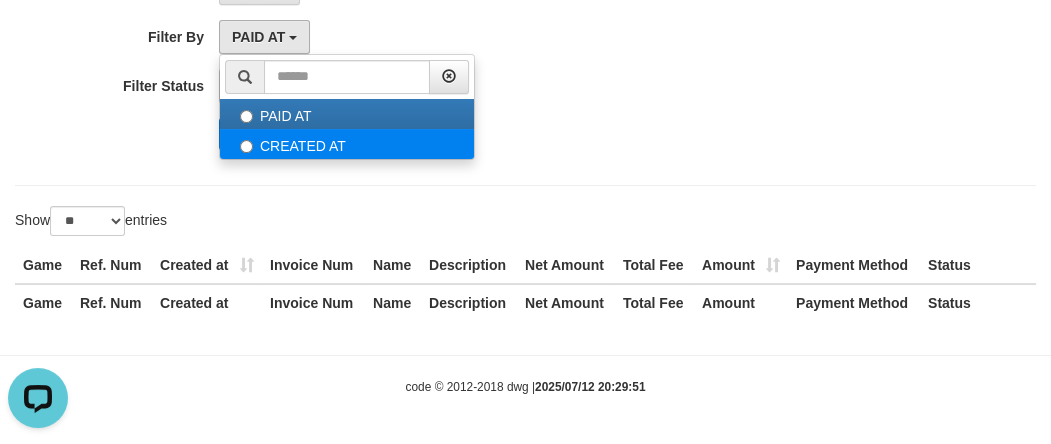select on "*" 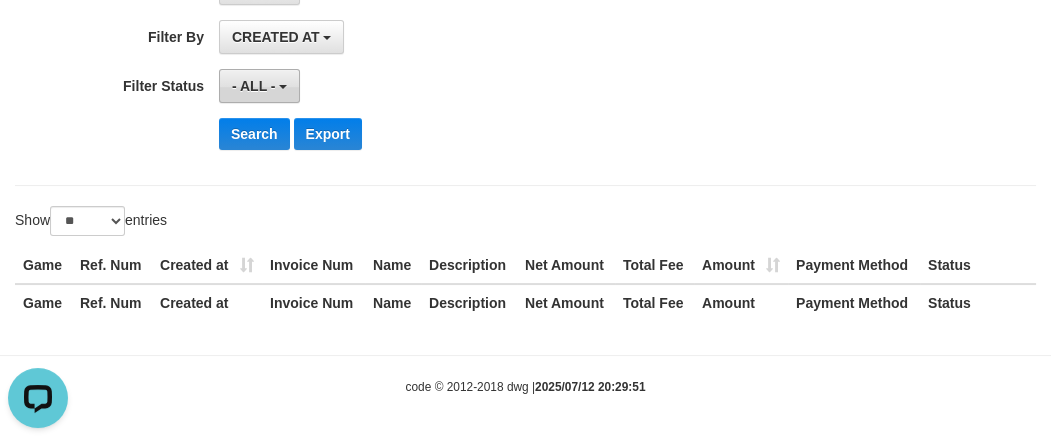 click on "- ALL -" at bounding box center (254, 86) 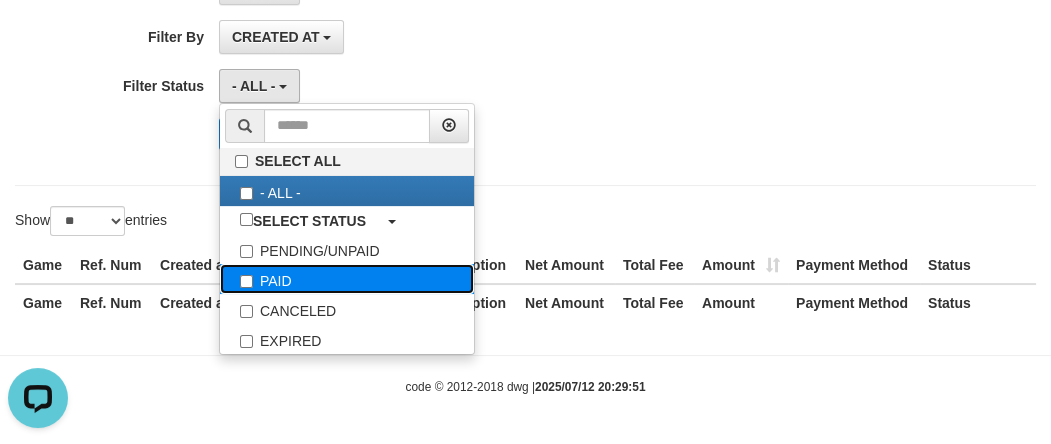 click on "PAID" at bounding box center [347, 279] 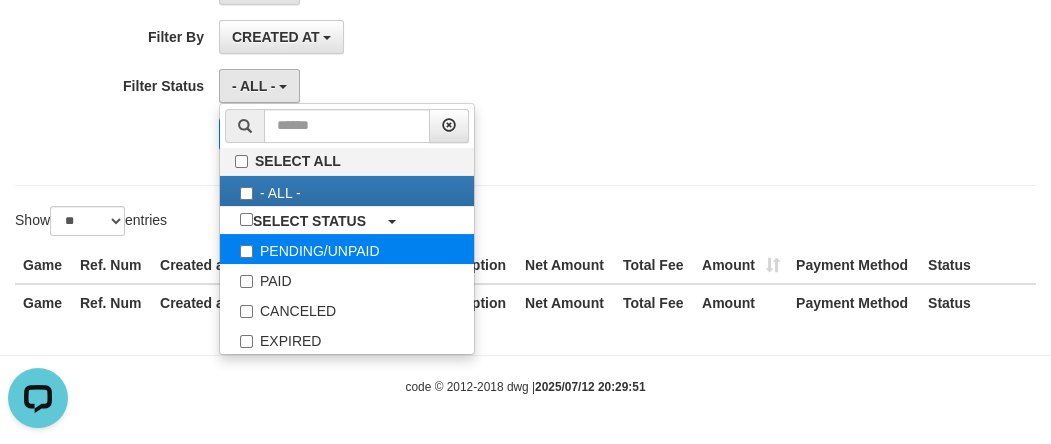 select on "*" 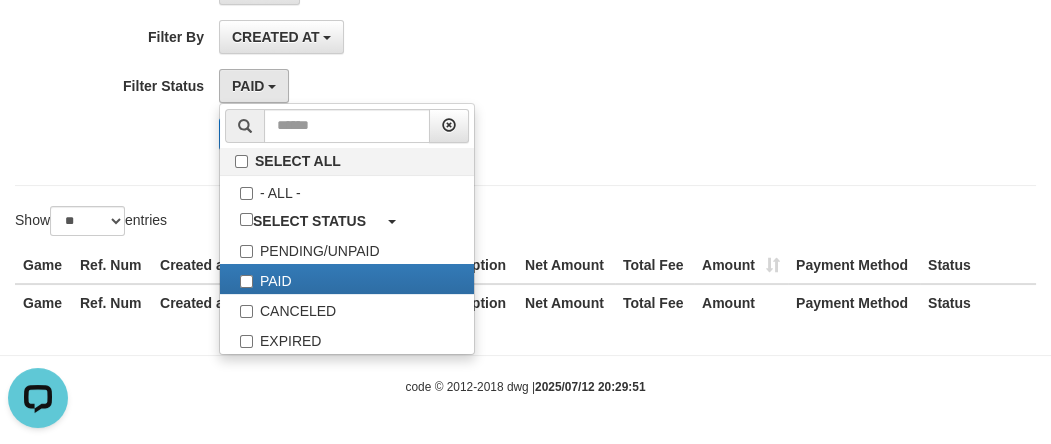 click on "CREATED AT
PAID AT
CREATED AT" at bounding box center [474, 37] 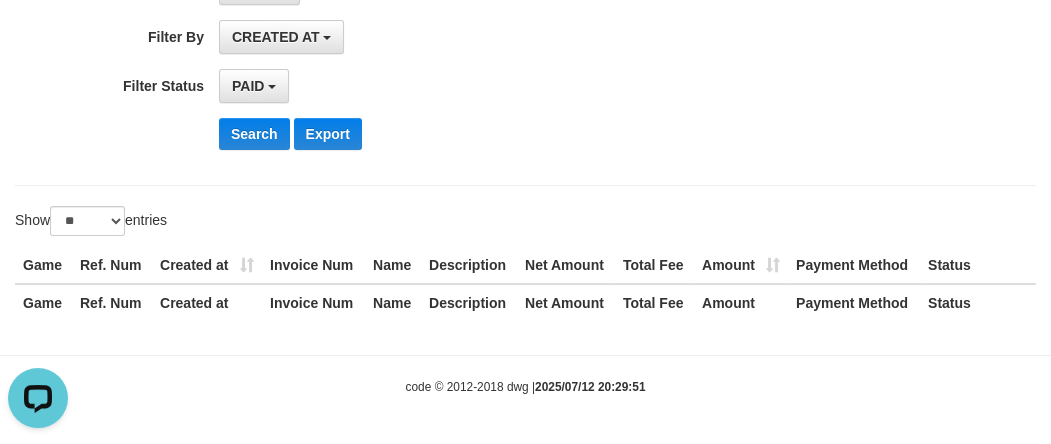 click on "**********" at bounding box center [438, -79] 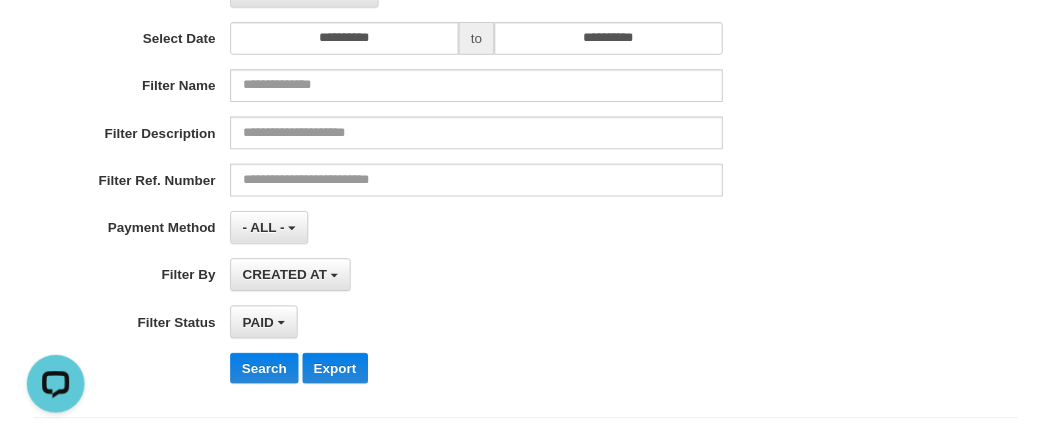 scroll, scrollTop: 363, scrollLeft: 0, axis: vertical 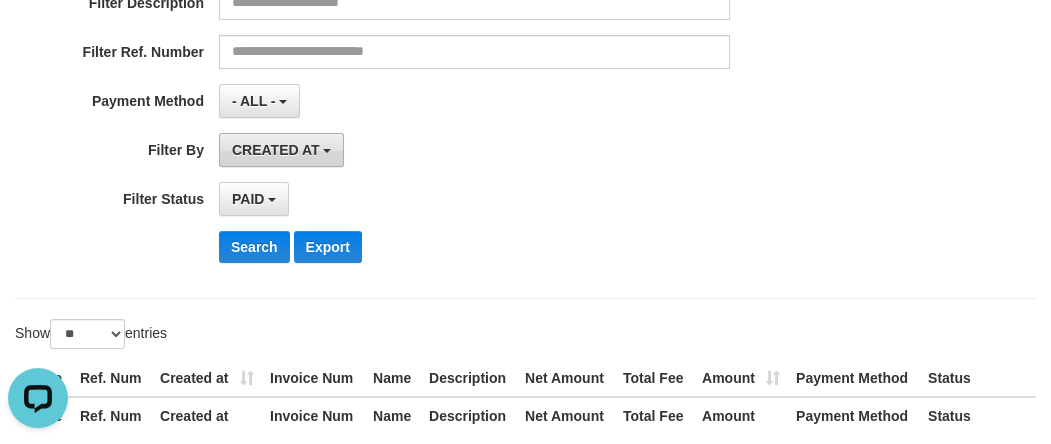 click on "CREATED AT" at bounding box center (276, 150) 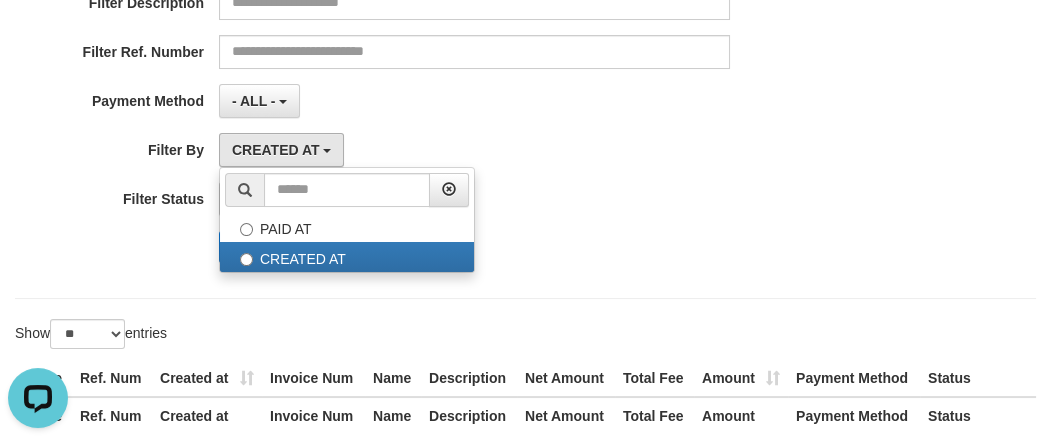 click on "- ALL -    SELECT ALL  - ALL -  SELECT PAYMENT METHOD
Mandiri
BNI
OVO
CIMB
BRI
MAYBANK
PERMATA
DANAMON
INDOMARET
ALFAMART
GOPAY
CC
BCA
QRIS
SINARMAS
LINKAJA
SHOPEEPAY
ATMBERSAMA
DANA
ARTHAGRAHA
SAMPOERNA
OCBCNISP" at bounding box center [474, 101] 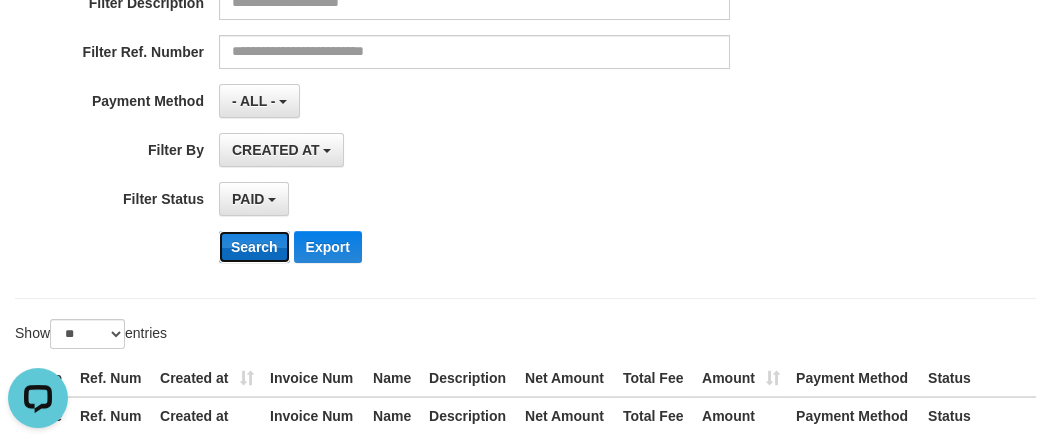 click on "Search" at bounding box center [254, 247] 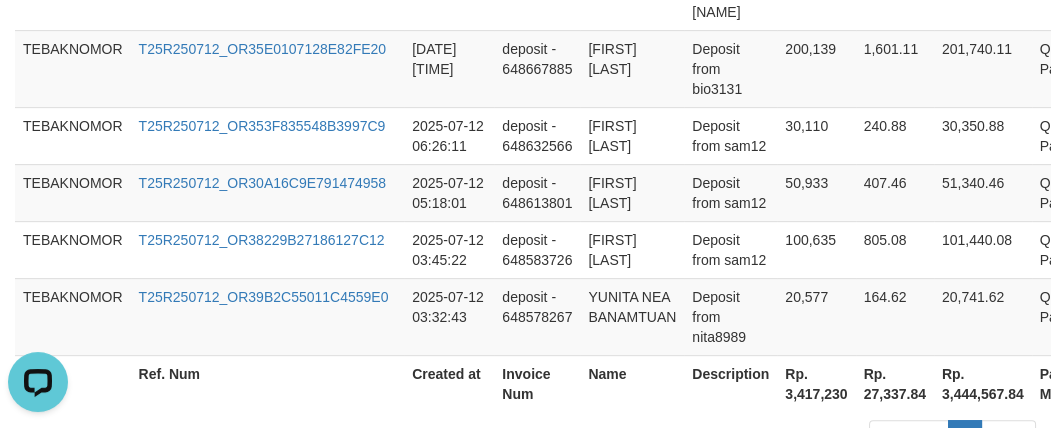 scroll, scrollTop: 1680, scrollLeft: 0, axis: vertical 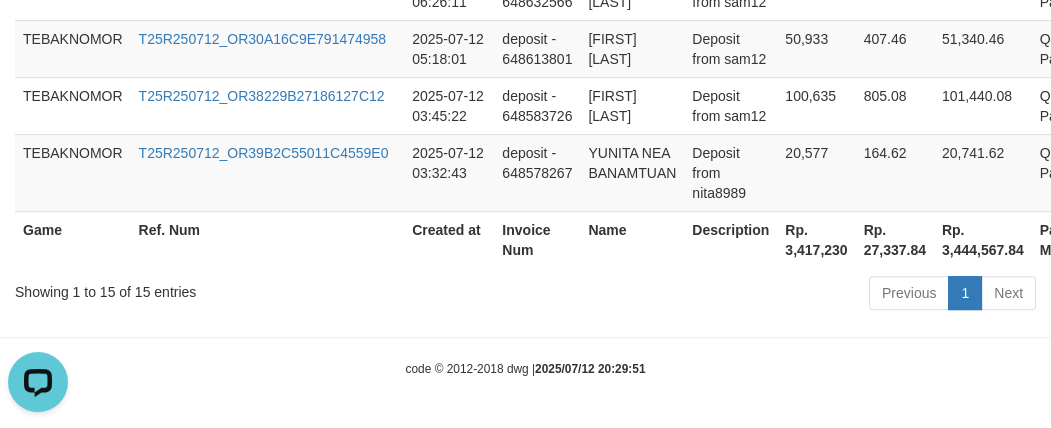 click on "Rp. 3,417,230" at bounding box center [816, 239] 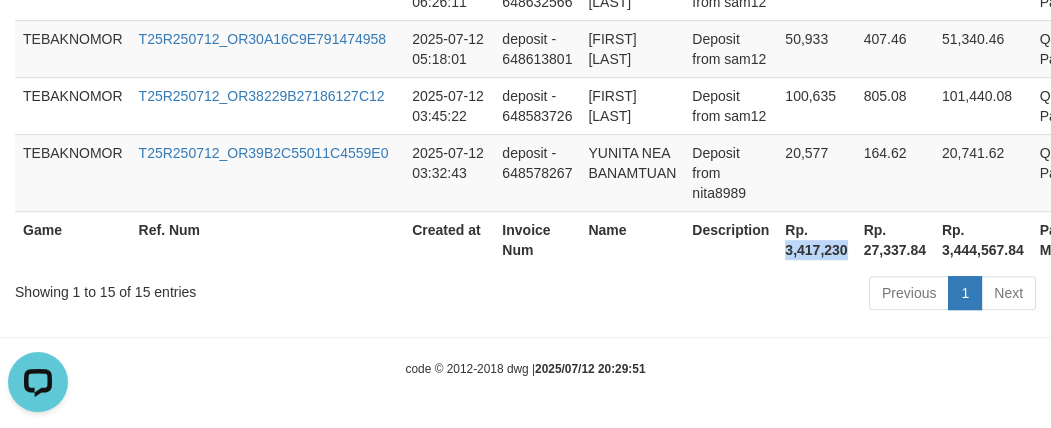 copy on "3,417,230" 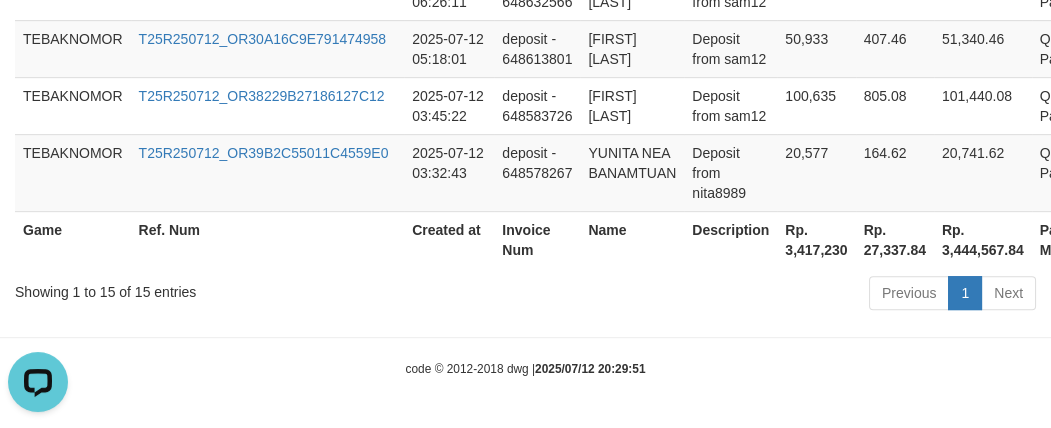click on "Description" at bounding box center [730, 239] 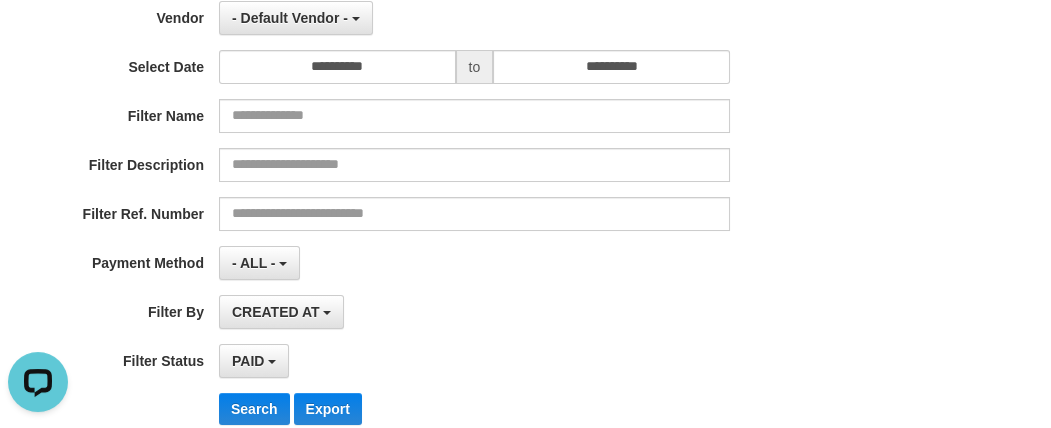 scroll, scrollTop: 0, scrollLeft: 0, axis: both 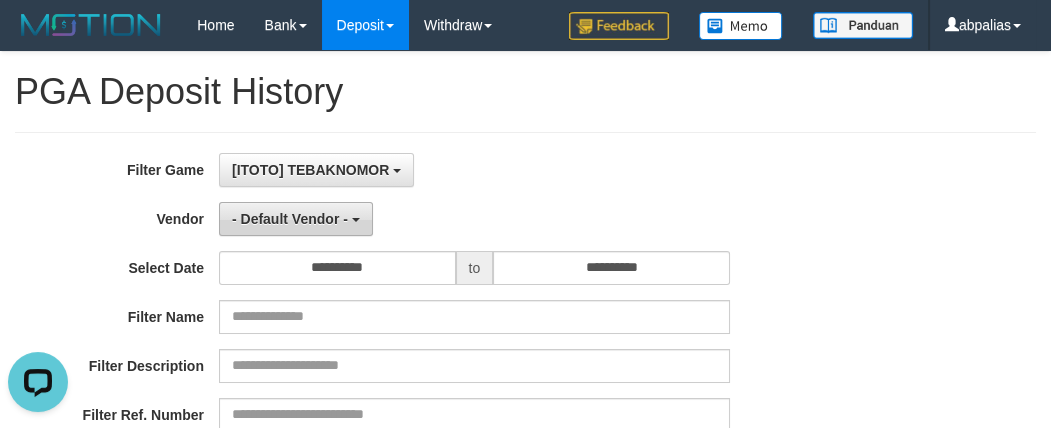 click on "- Default Vendor -" at bounding box center [290, 219] 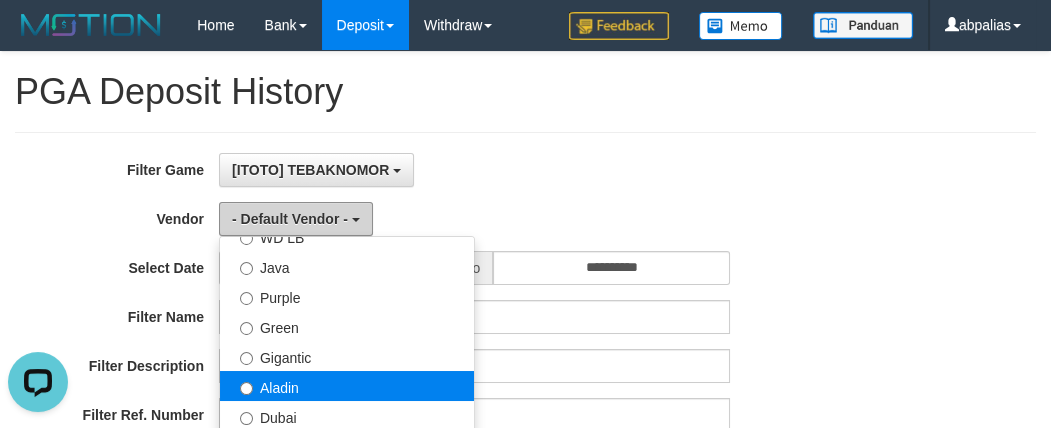 scroll, scrollTop: 181, scrollLeft: 0, axis: vertical 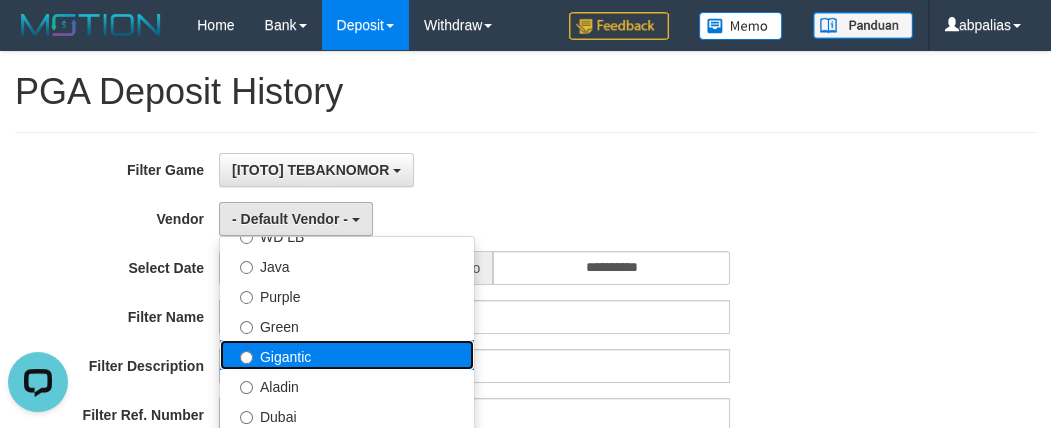 click on "Gigantic" at bounding box center (347, 355) 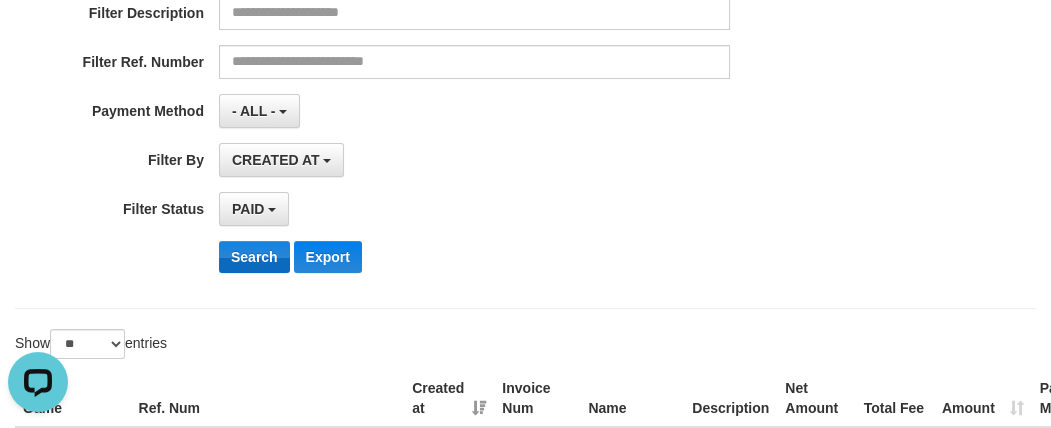 scroll, scrollTop: 363, scrollLeft: 0, axis: vertical 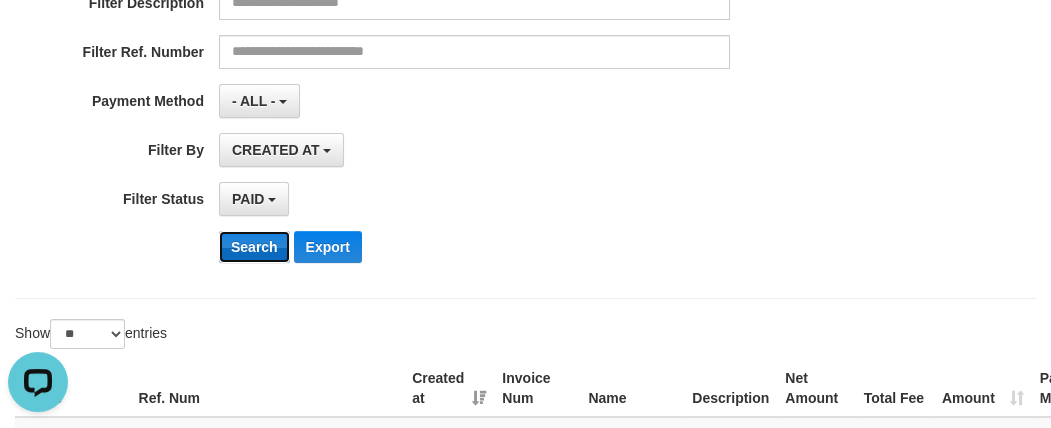 drag, startPoint x: 244, startPoint y: 243, endPoint x: 272, endPoint y: 246, distance: 28.160255 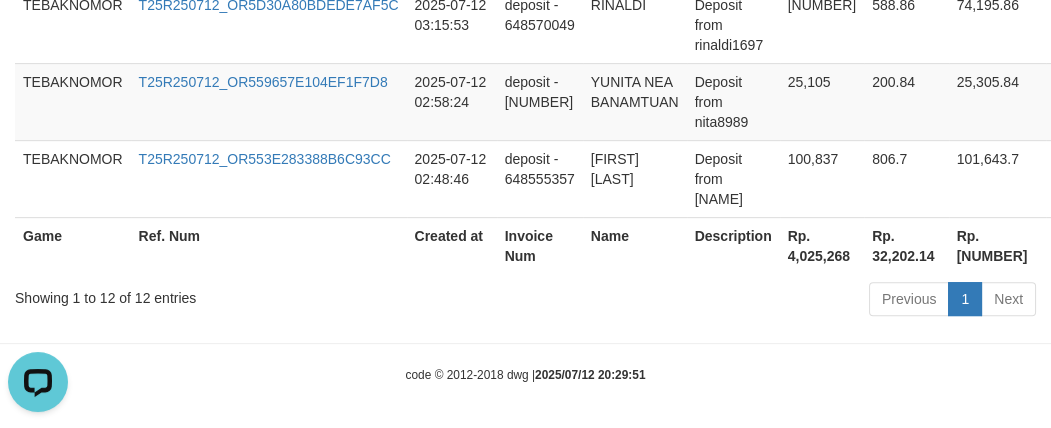 scroll, scrollTop: 1470, scrollLeft: 0, axis: vertical 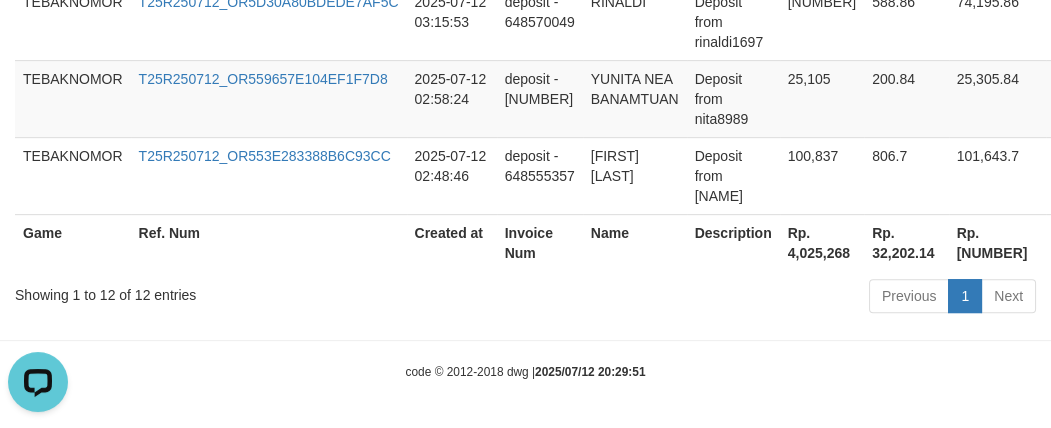 click on "Rp. 4,025,268" at bounding box center [822, 242] 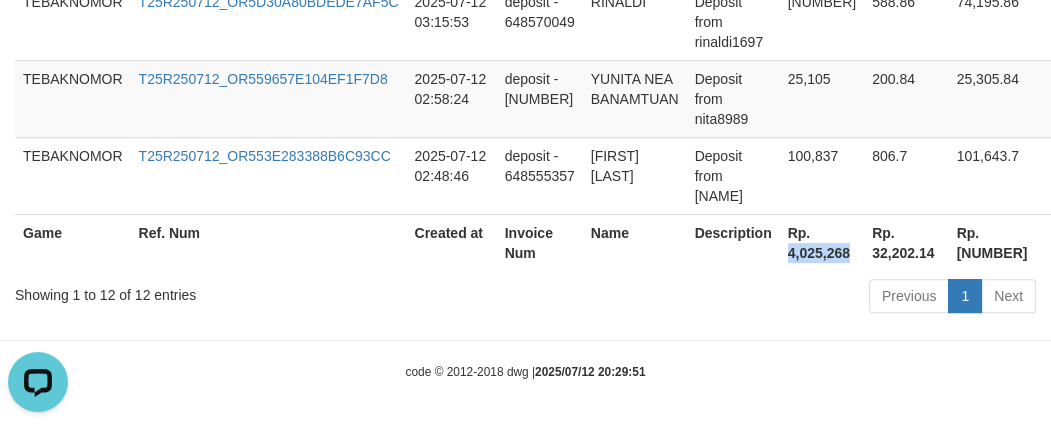 copy on "4,025,268" 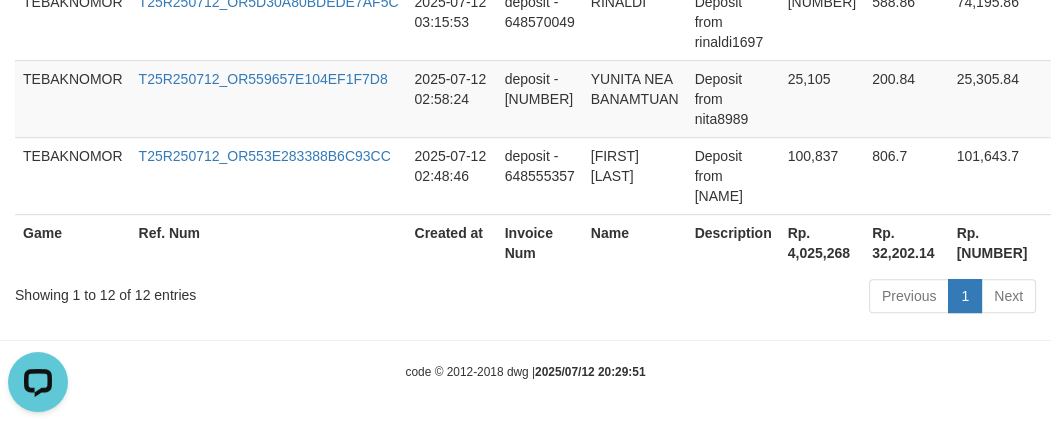 click on "Ref. Num" at bounding box center [269, 242] 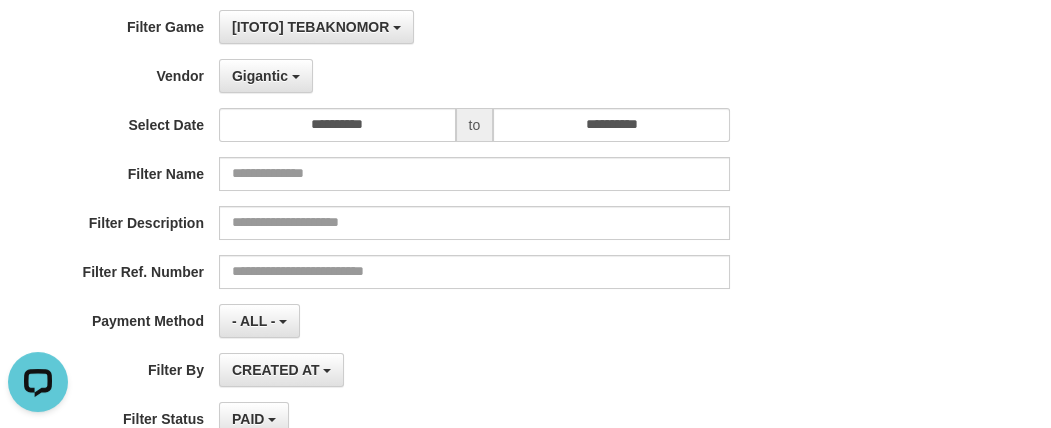 scroll, scrollTop: 0, scrollLeft: 0, axis: both 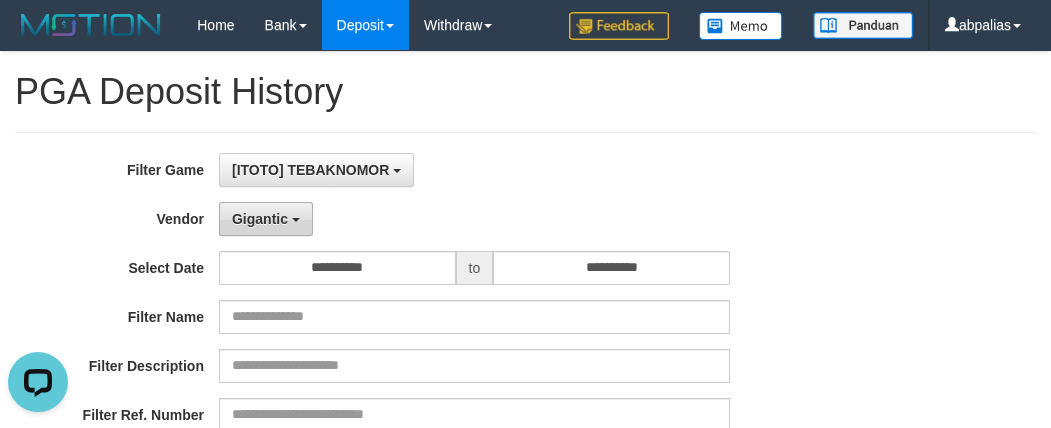drag, startPoint x: 228, startPoint y: 196, endPoint x: 238, endPoint y: 213, distance: 19.723083 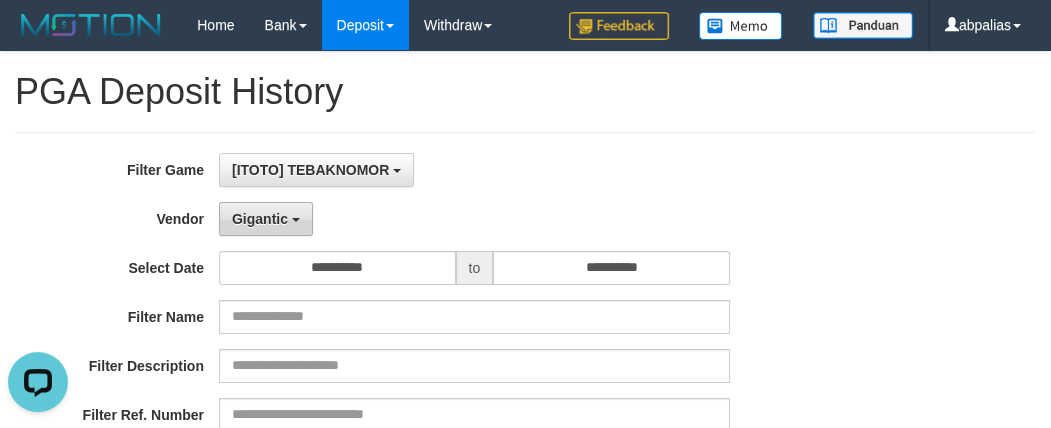 click on "Gigantic" at bounding box center [260, 219] 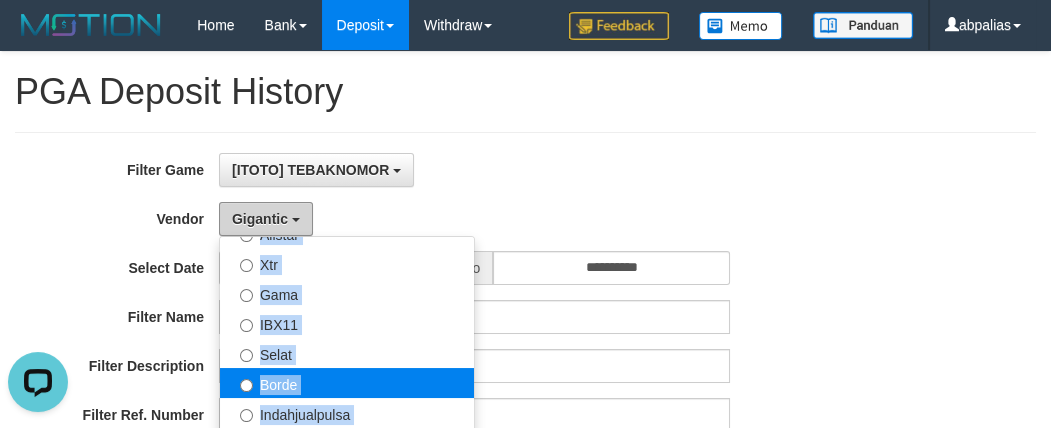 scroll, scrollTop: 545, scrollLeft: 0, axis: vertical 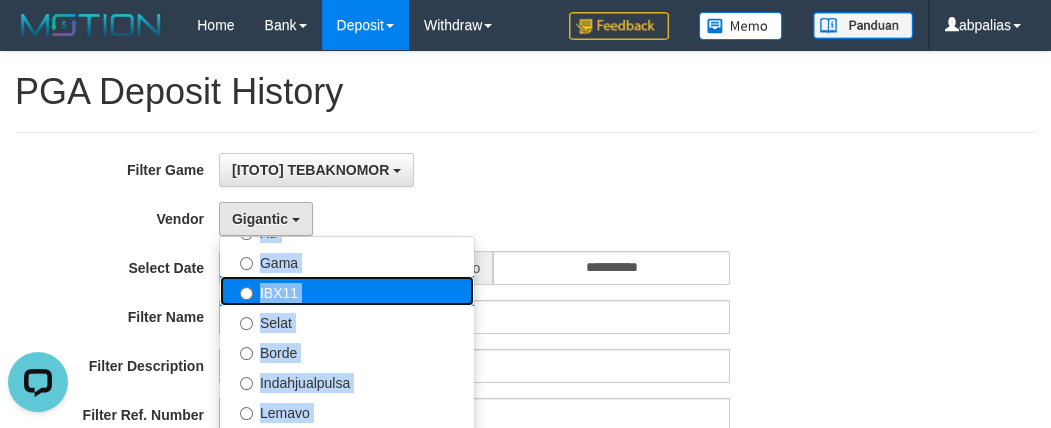 click on "IBX11" at bounding box center (347, 291) 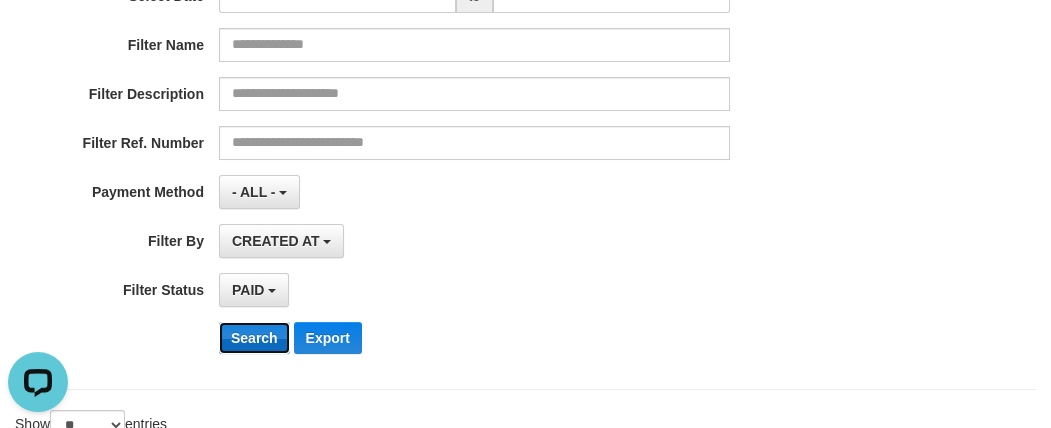 click on "Search" at bounding box center (254, 338) 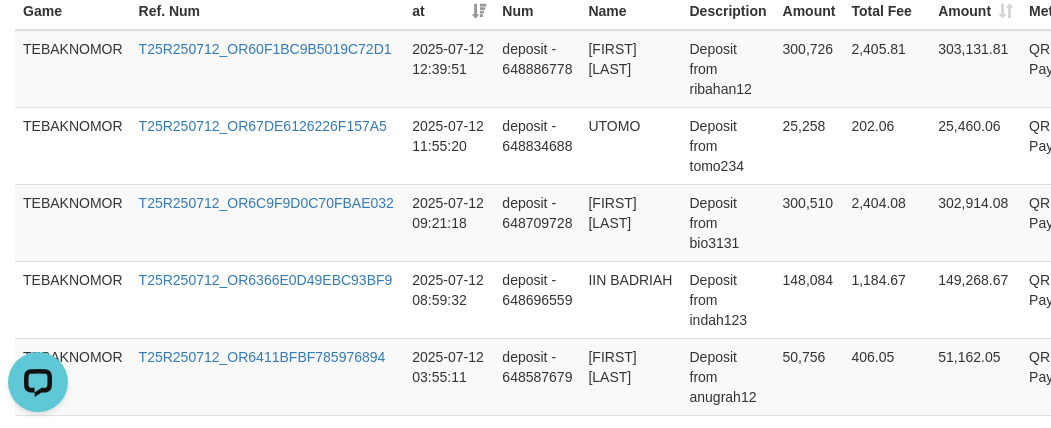 scroll, scrollTop: 1009, scrollLeft: 0, axis: vertical 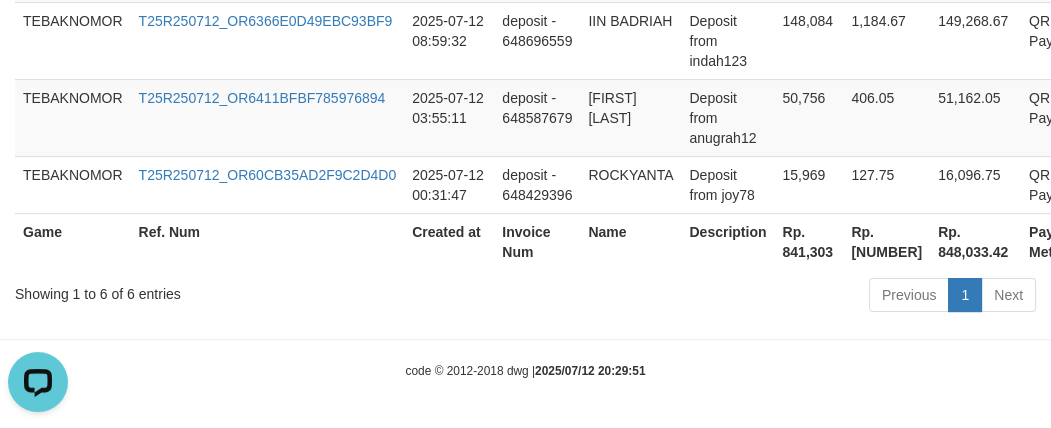 click on "Rp. 841,303" at bounding box center (808, 241) 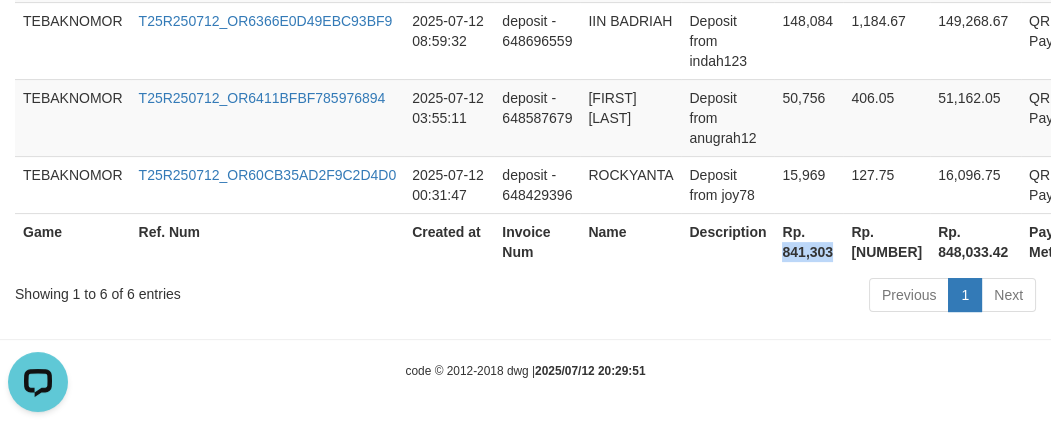 copy on "841,303" 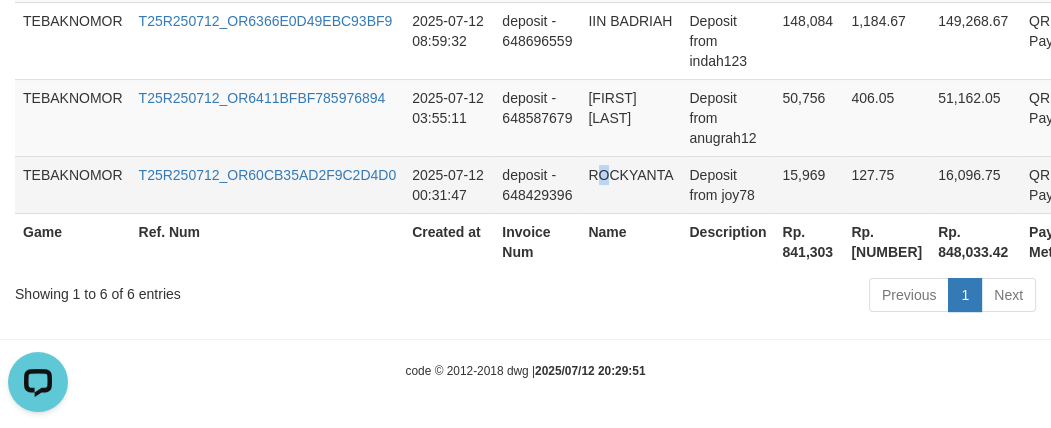 click on "ROCKYANTA" at bounding box center (630, 184) 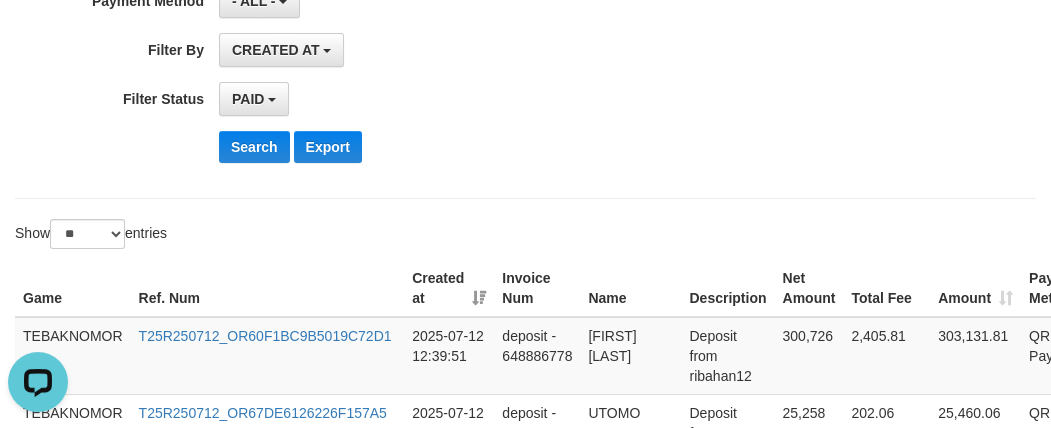 scroll, scrollTop: 0, scrollLeft: 0, axis: both 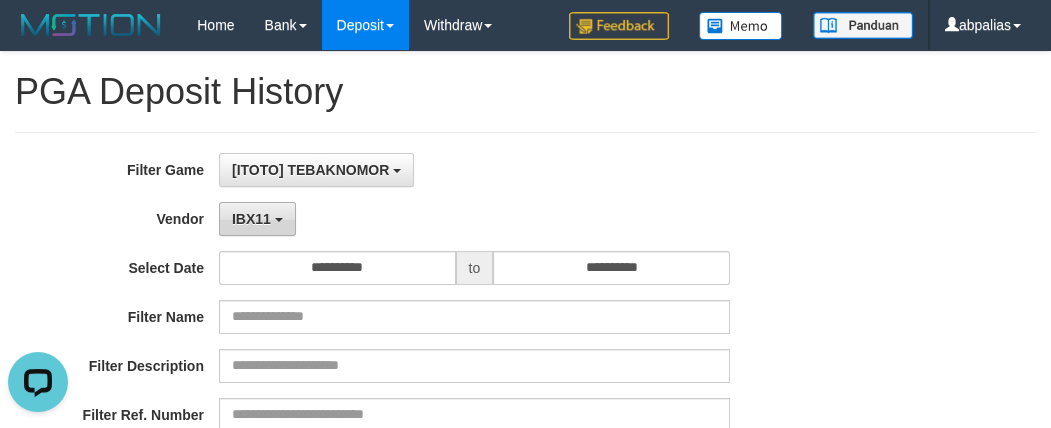 click on "IBX11" at bounding box center [251, 219] 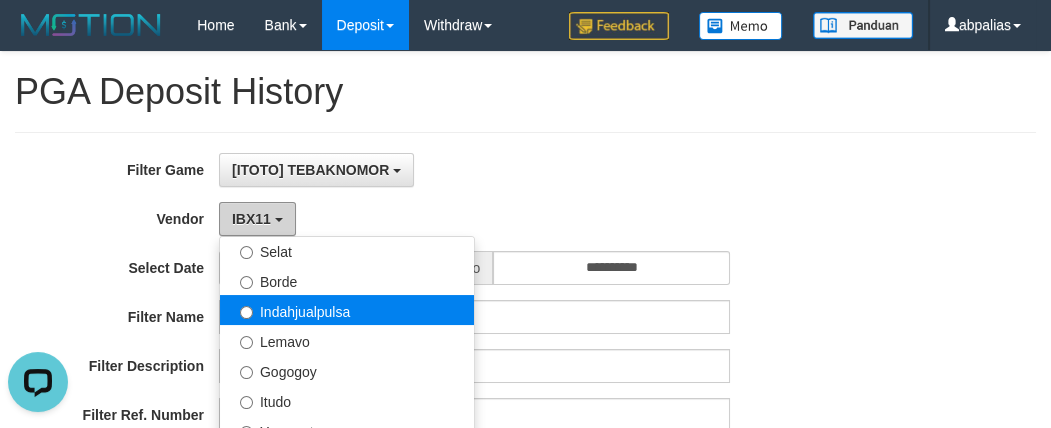scroll, scrollTop: 685, scrollLeft: 0, axis: vertical 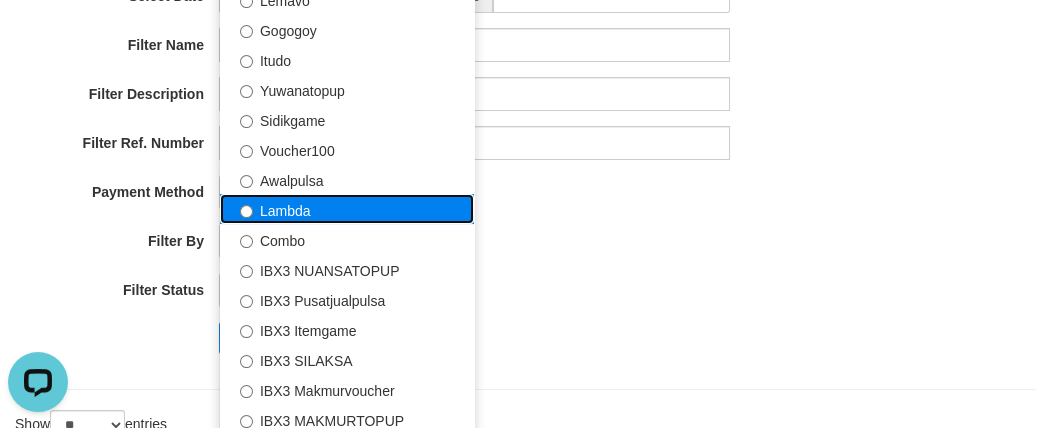 click on "Lambda" at bounding box center (347, 209) 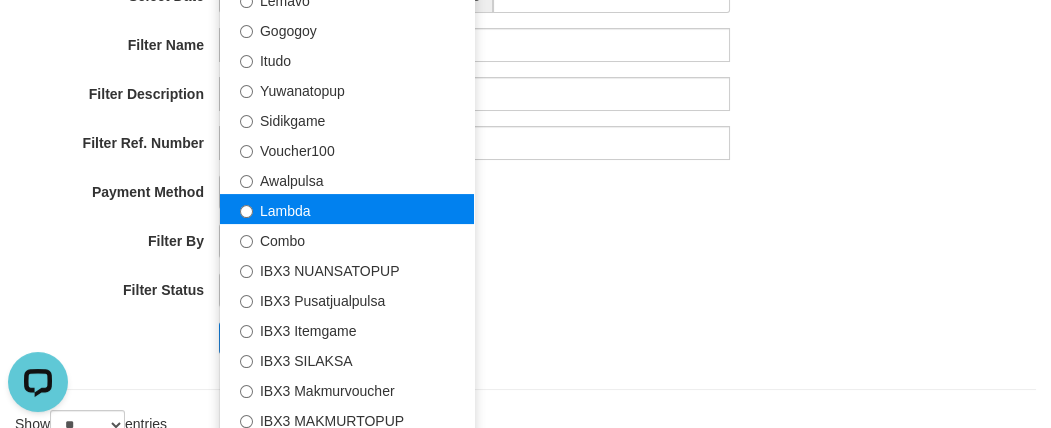 select on "**********" 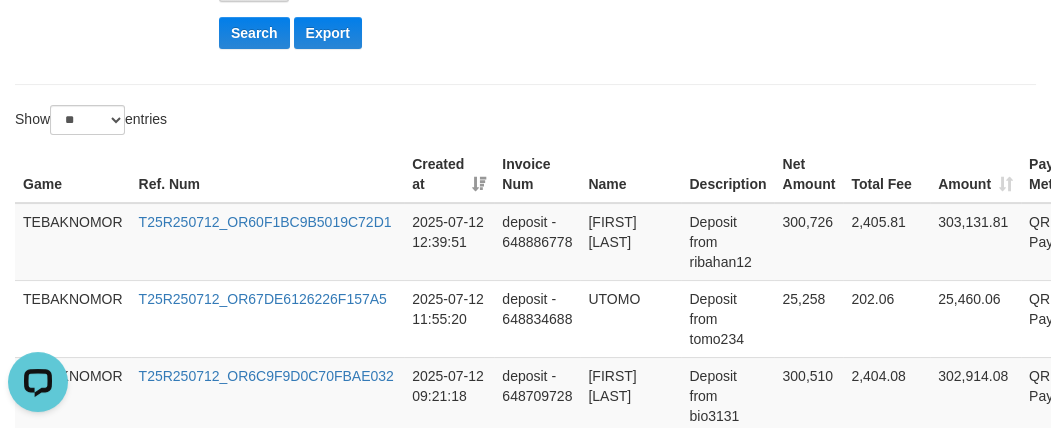 scroll, scrollTop: 545, scrollLeft: 0, axis: vertical 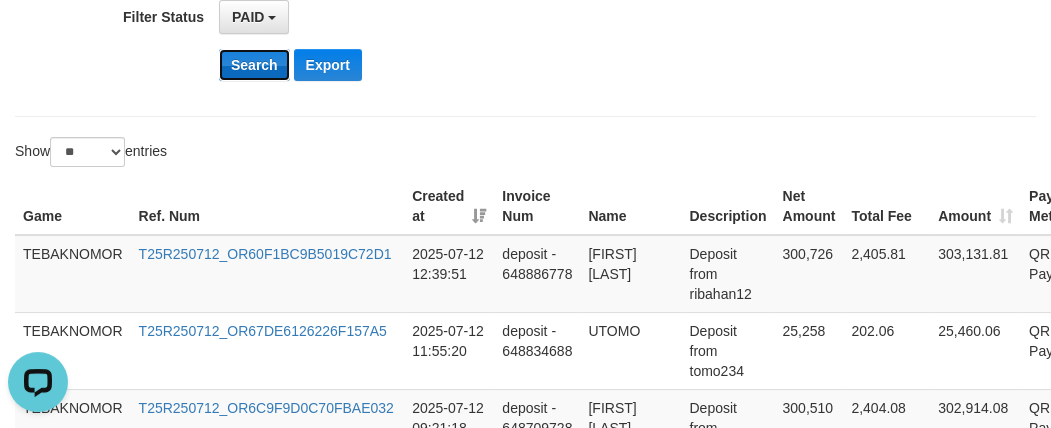 click on "Search" at bounding box center [254, 65] 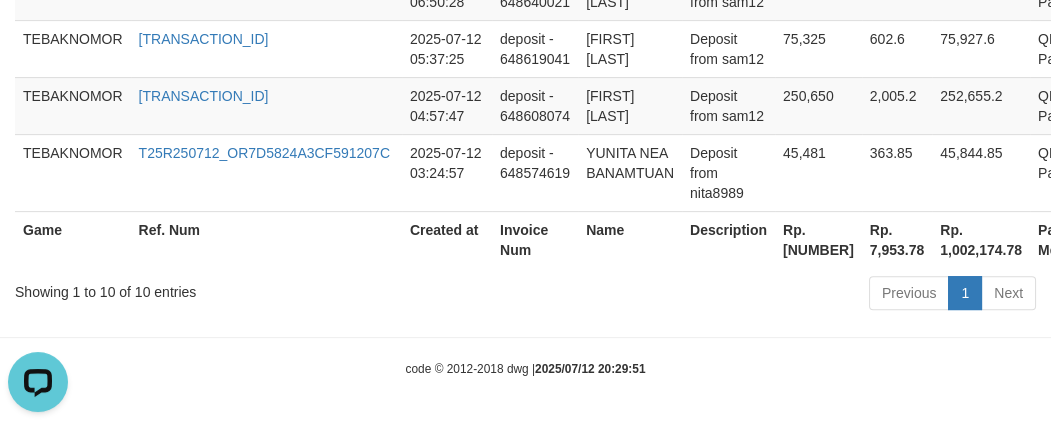 scroll, scrollTop: 1316, scrollLeft: 0, axis: vertical 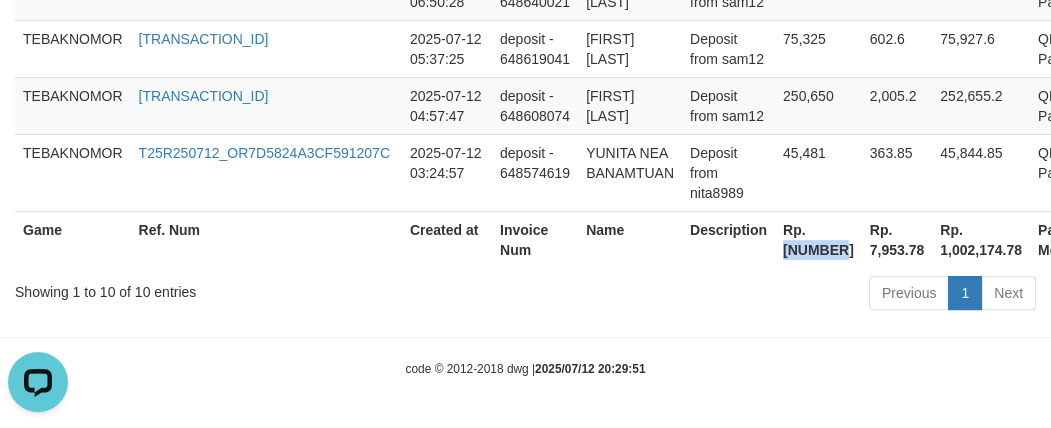 copy on "[NUMBER]" 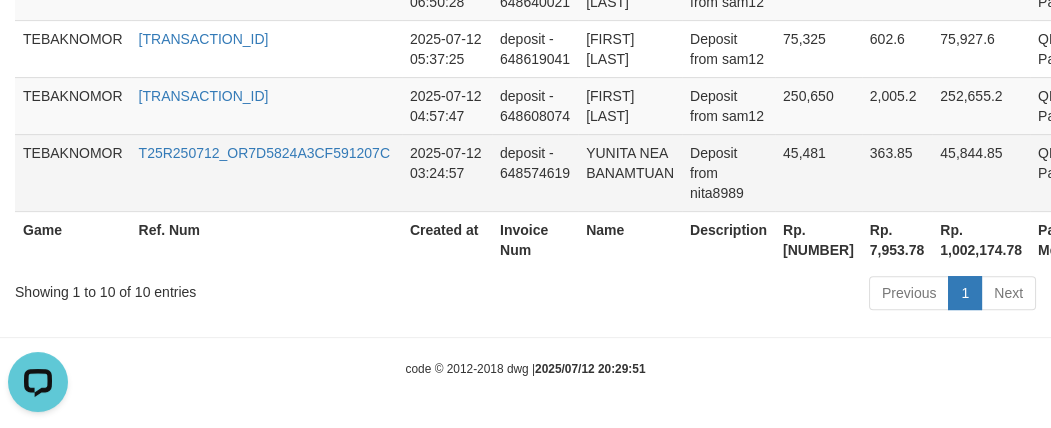 click on "Deposit from nita8989" at bounding box center (728, 172) 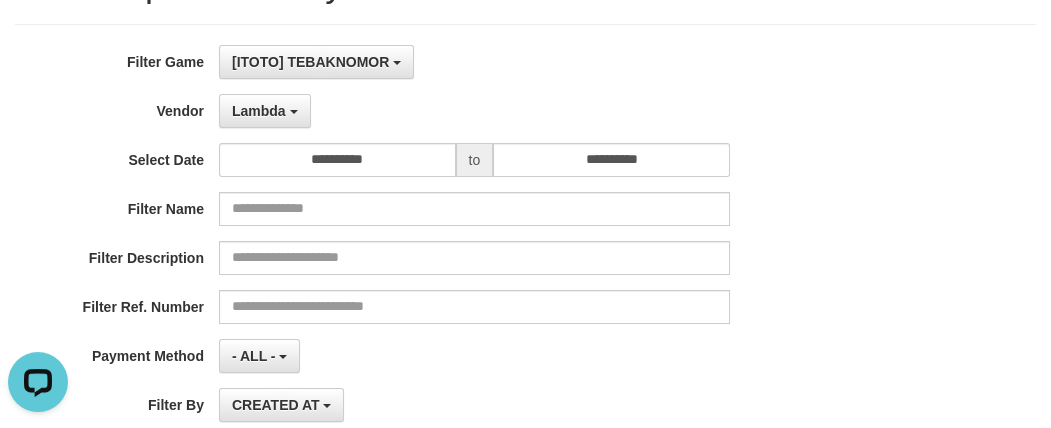 scroll, scrollTop: 0, scrollLeft: 0, axis: both 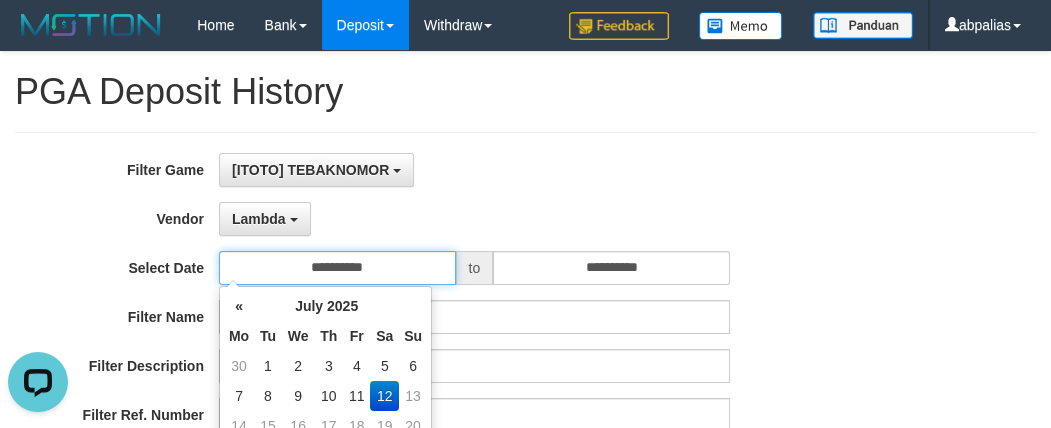 drag, startPoint x: 341, startPoint y: 277, endPoint x: 313, endPoint y: 290, distance: 30.870699 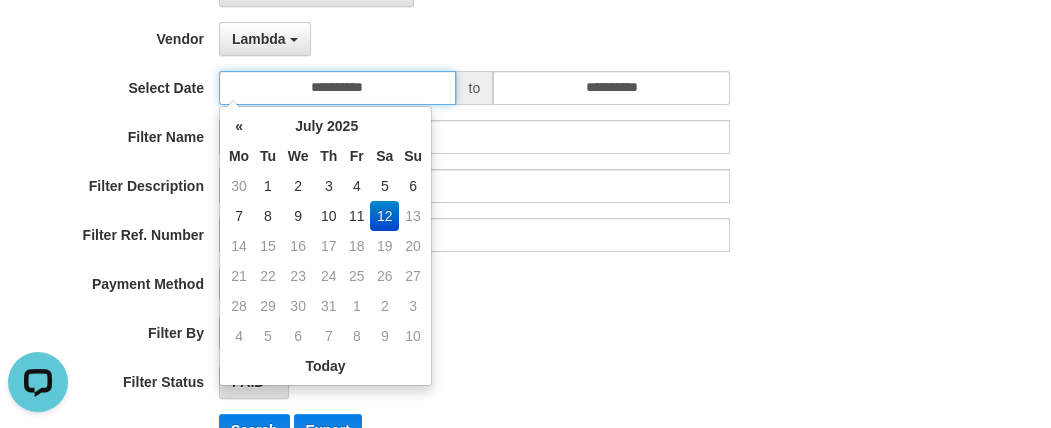 scroll, scrollTop: 181, scrollLeft: 0, axis: vertical 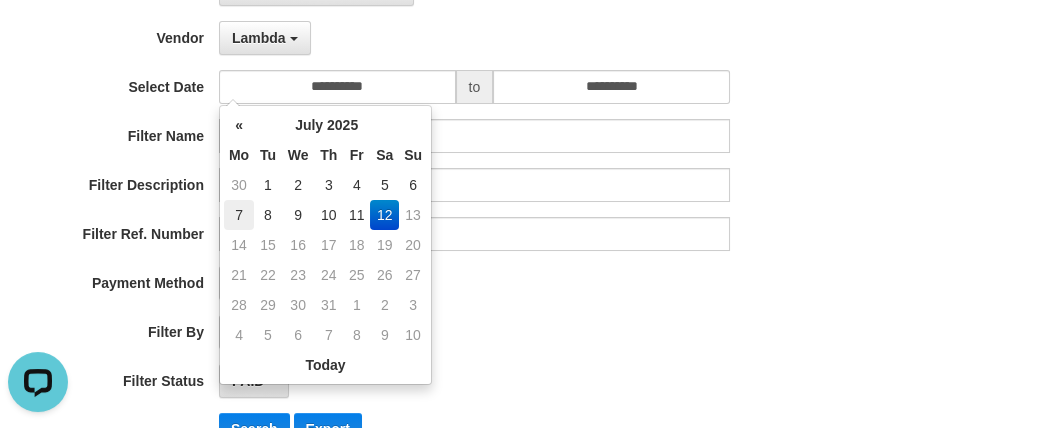 click on "7" at bounding box center [239, 215] 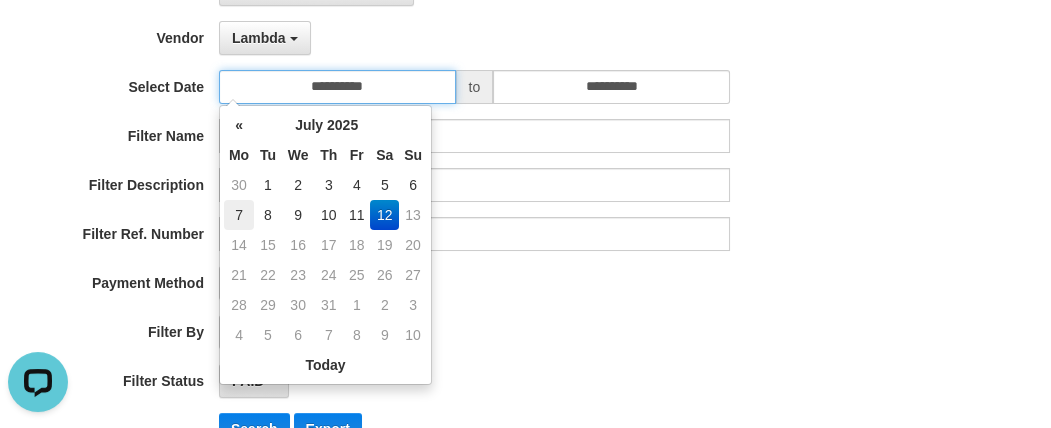 type on "**********" 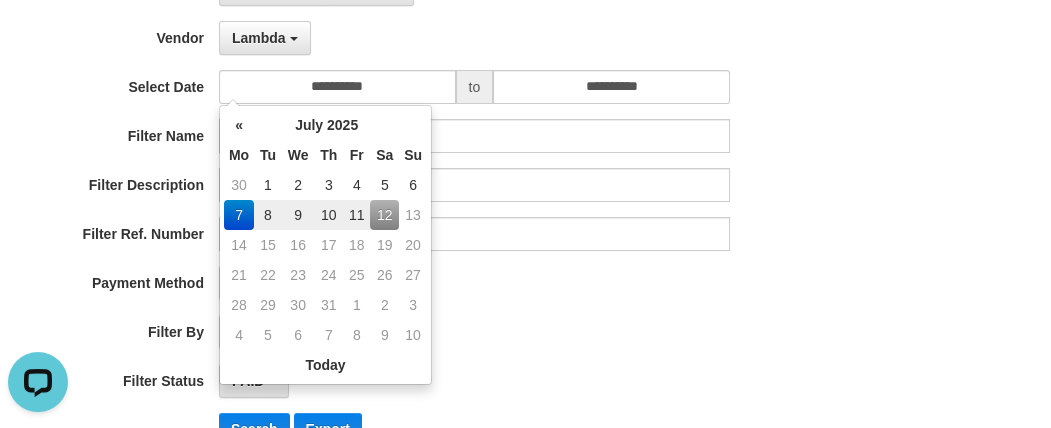 click on "**********" at bounding box center (525, 216) 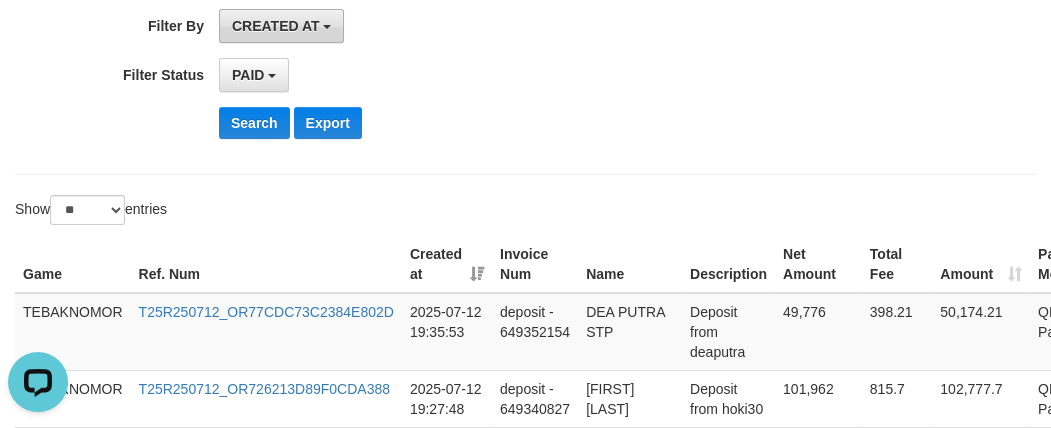 scroll, scrollTop: 454, scrollLeft: 0, axis: vertical 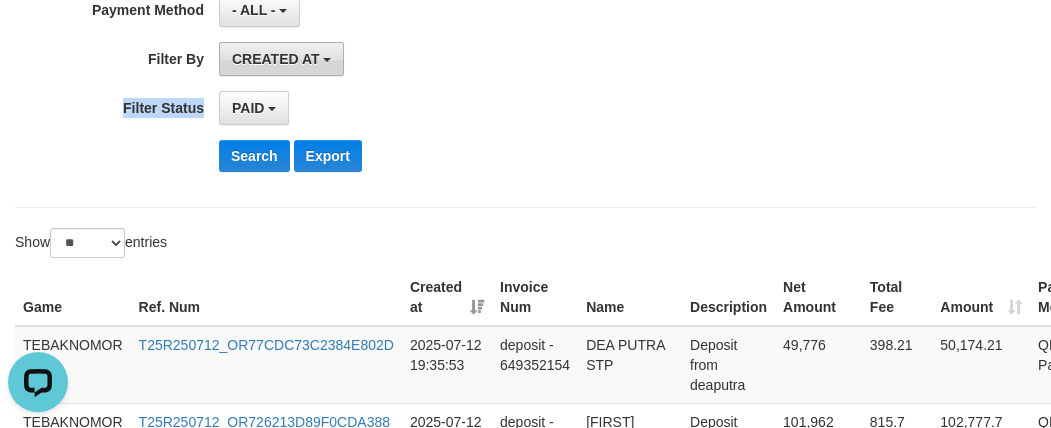 click on "**********" at bounding box center (438, -57) 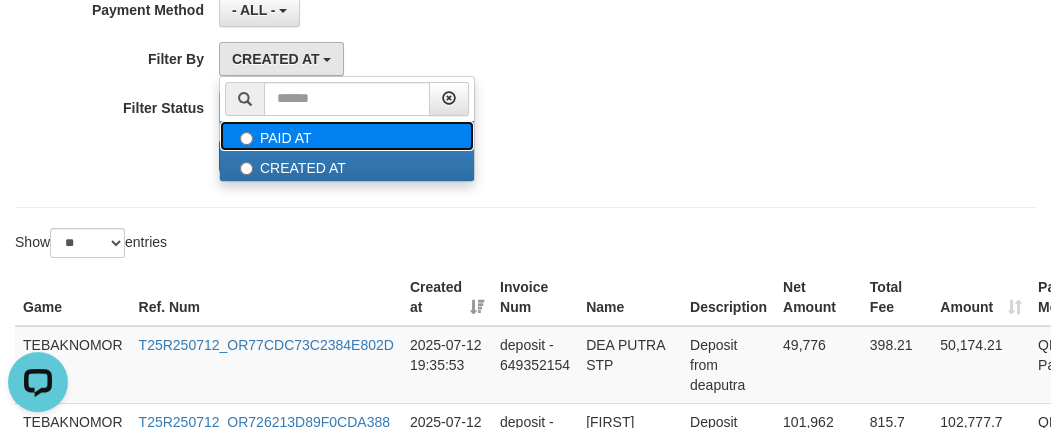 drag, startPoint x: 273, startPoint y: 129, endPoint x: 255, endPoint y: 141, distance: 21.633308 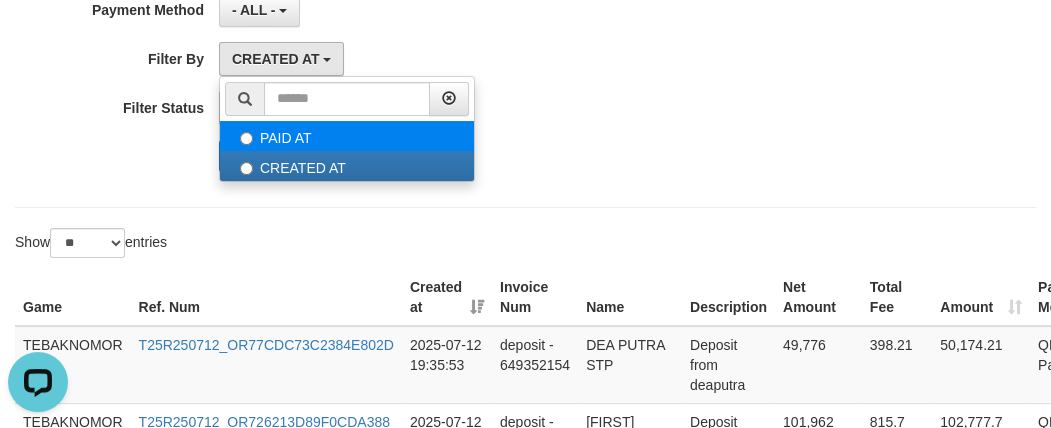 select on "*" 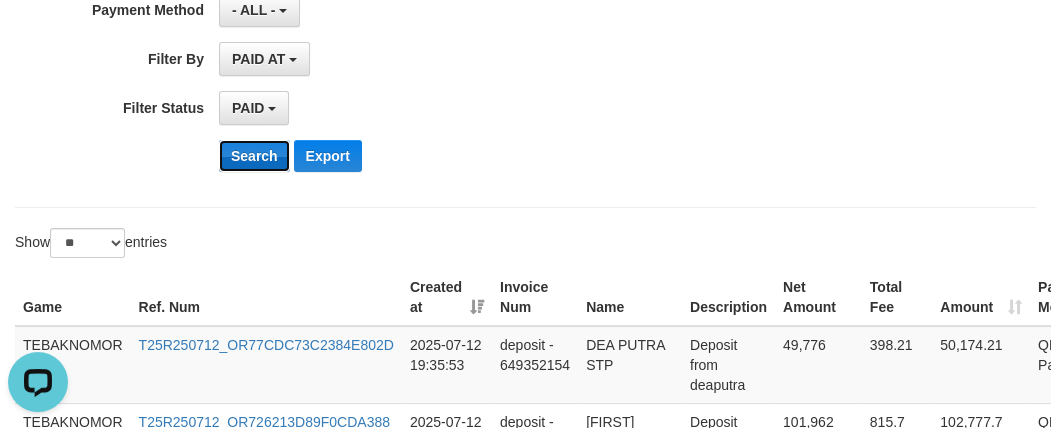 click on "Search" at bounding box center [254, 156] 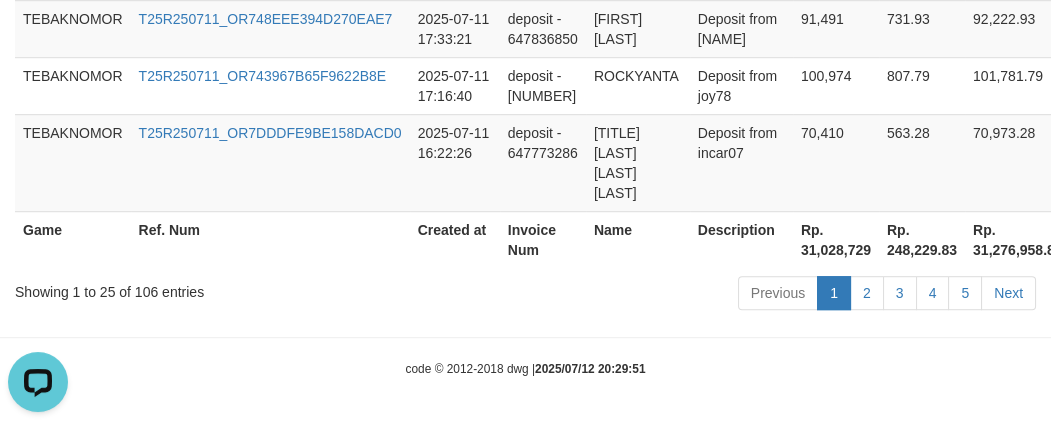scroll, scrollTop: 2410, scrollLeft: 0, axis: vertical 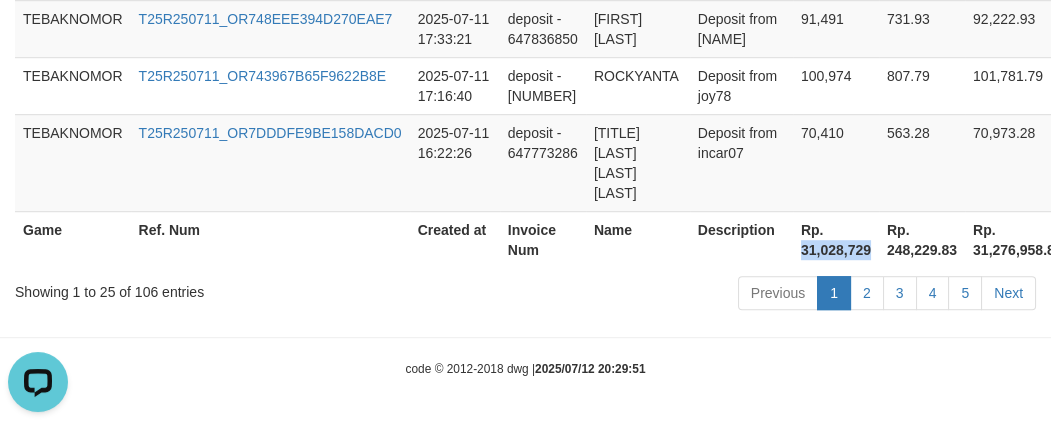 click on "Rp. 31,028,729" at bounding box center [836, 239] 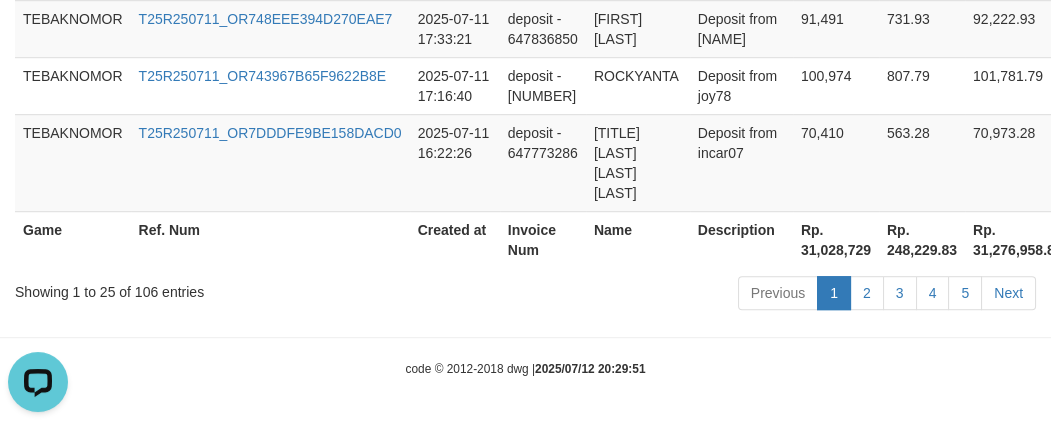 click on "Description" at bounding box center (741, 239) 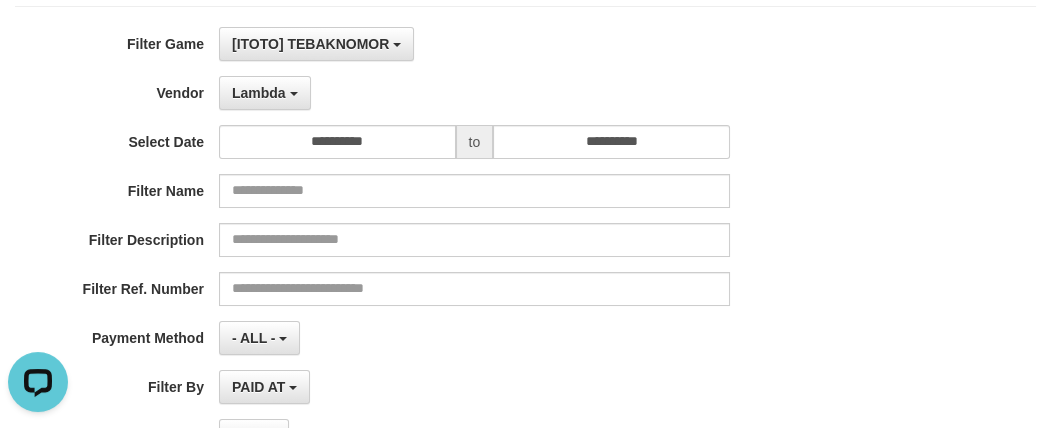 scroll, scrollTop: 0, scrollLeft: 0, axis: both 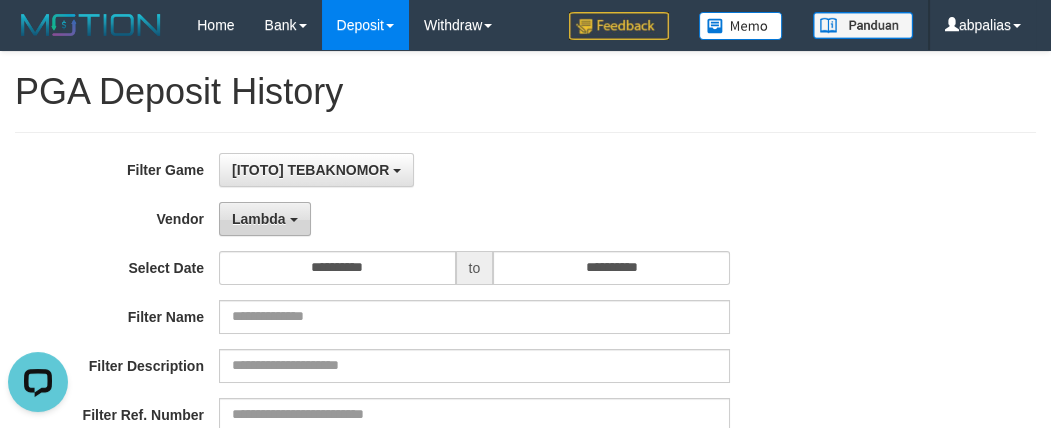 click on "Lambda" at bounding box center [259, 219] 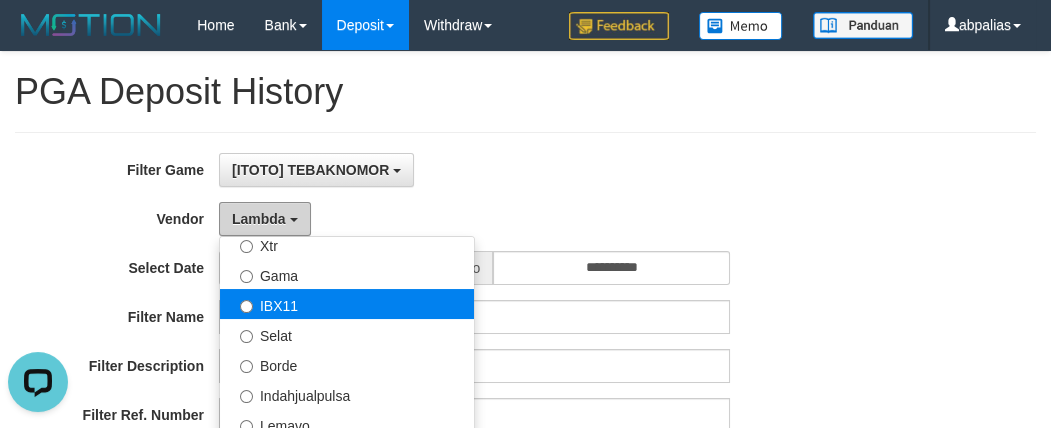 scroll, scrollTop: 503, scrollLeft: 0, axis: vertical 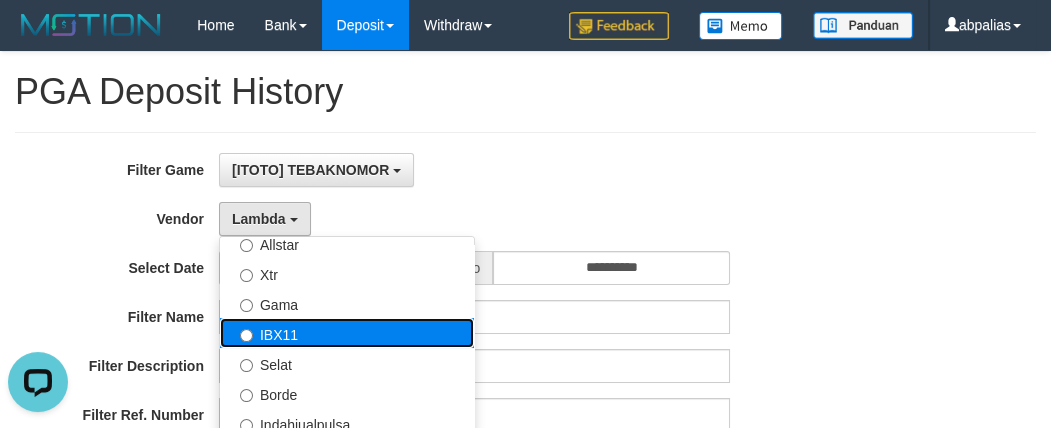 click on "IBX11" at bounding box center (347, 333) 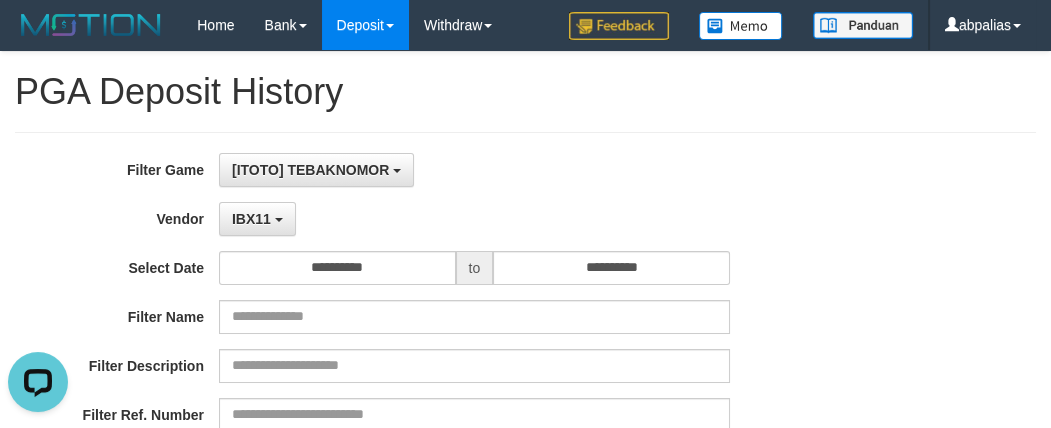 scroll, scrollTop: 454, scrollLeft: 0, axis: vertical 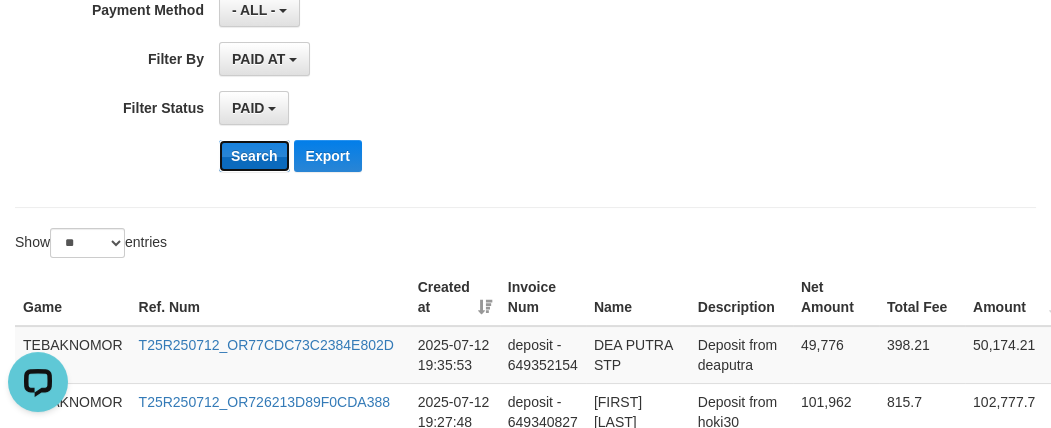 click on "Search" at bounding box center [254, 156] 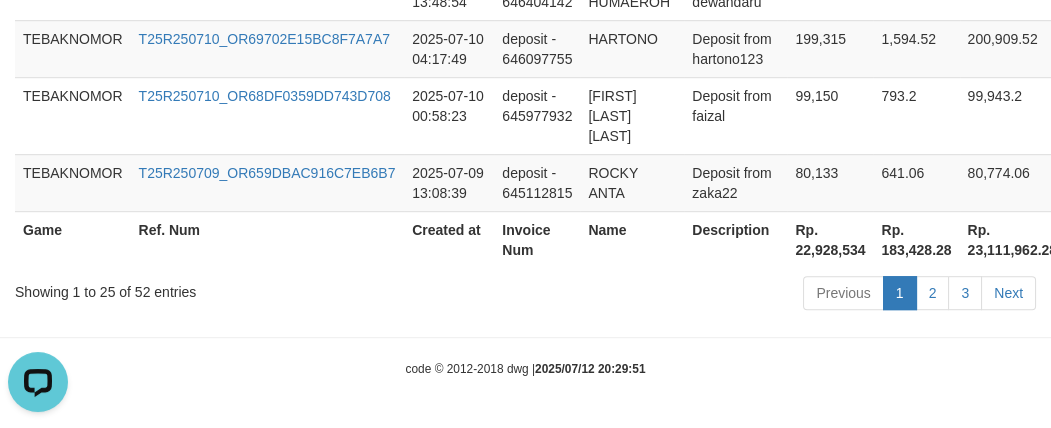 scroll, scrollTop: 2450, scrollLeft: 0, axis: vertical 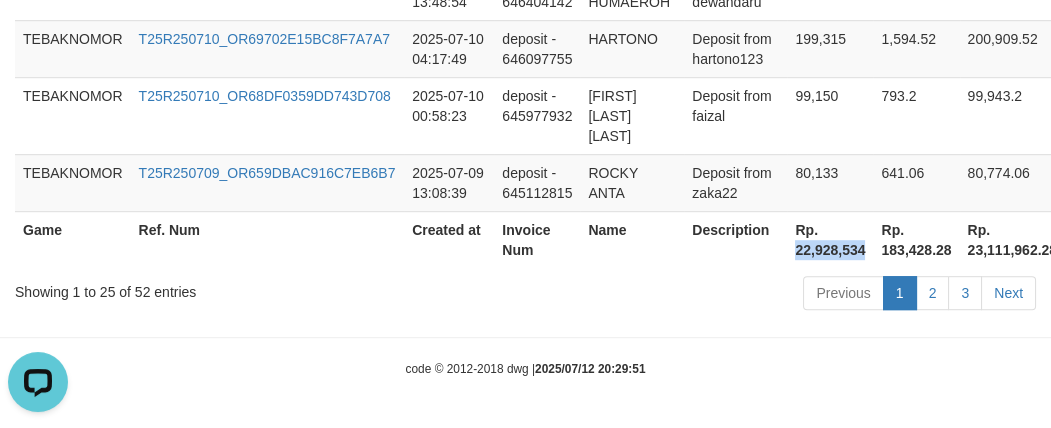 click on "Rp. 22,928,534" at bounding box center [830, 239] 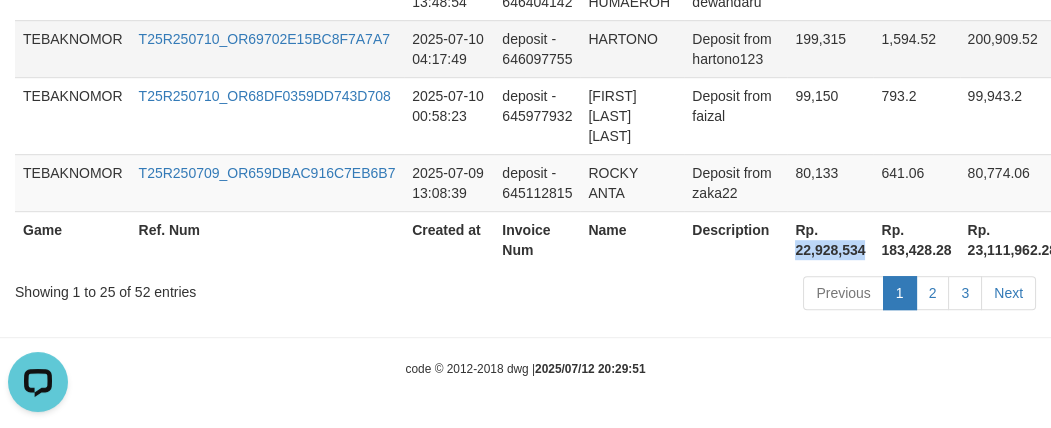 copy on "22,928,534" 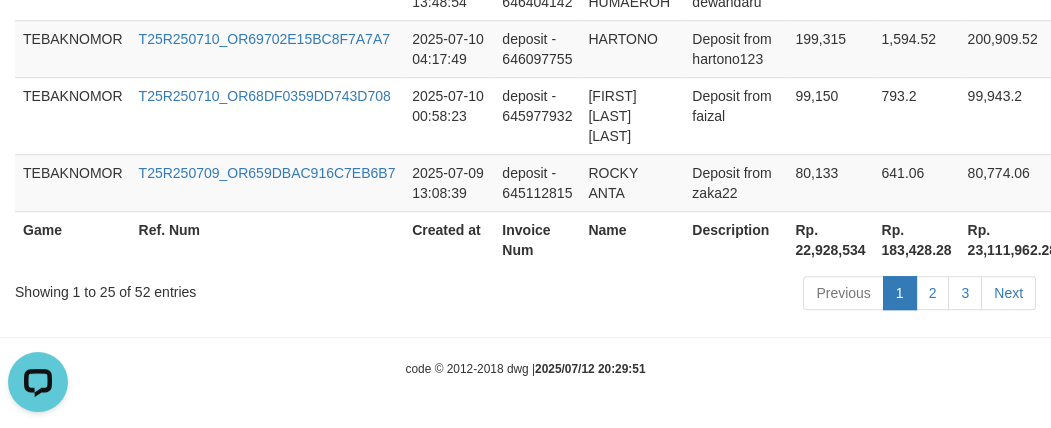 click on "Previous 1 2 3 Next" at bounding box center [744, 295] 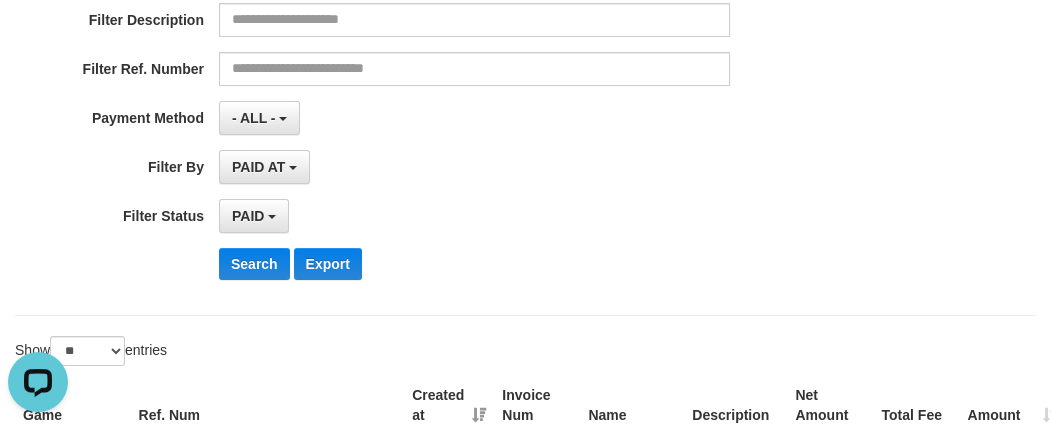 scroll, scrollTop: 177, scrollLeft: 0, axis: vertical 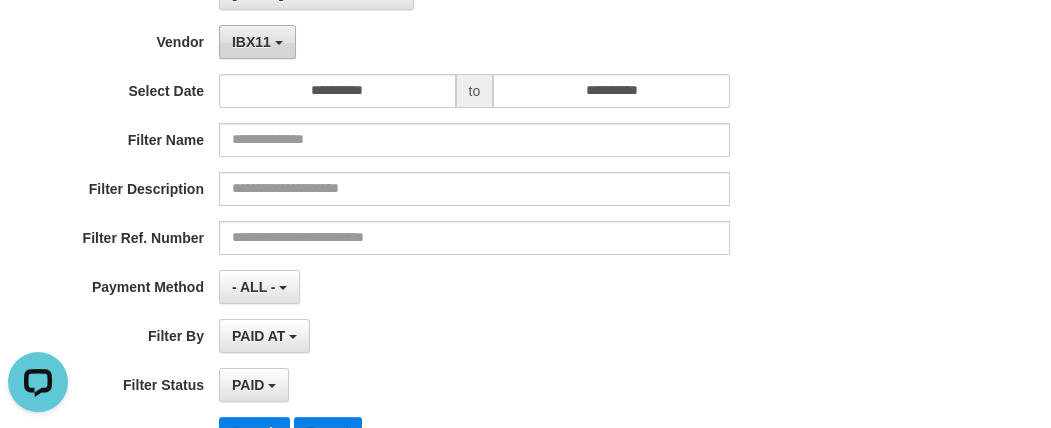 click on "IBX11" at bounding box center [257, 42] 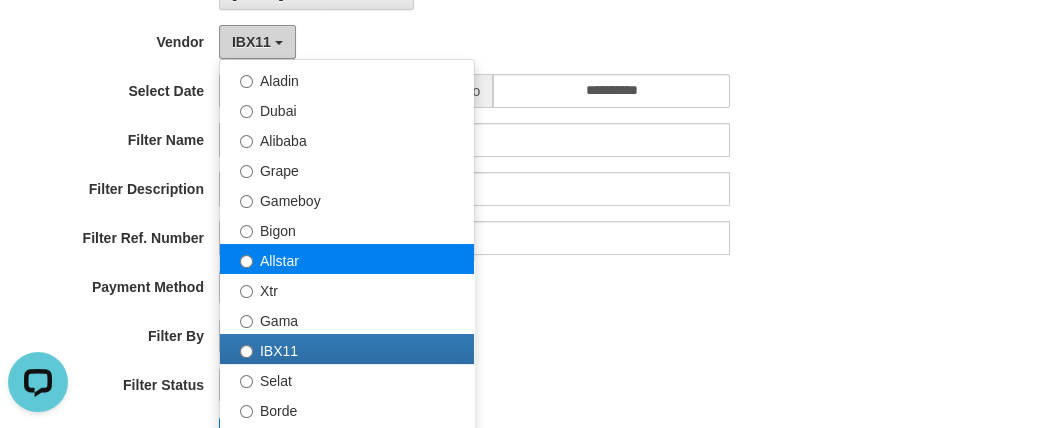 scroll, scrollTop: 230, scrollLeft: 0, axis: vertical 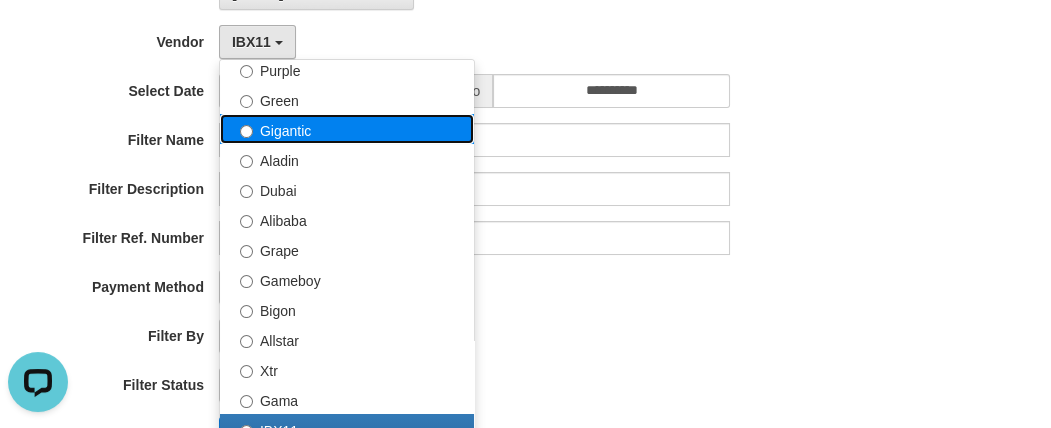 click on "Gigantic" at bounding box center [347, 129] 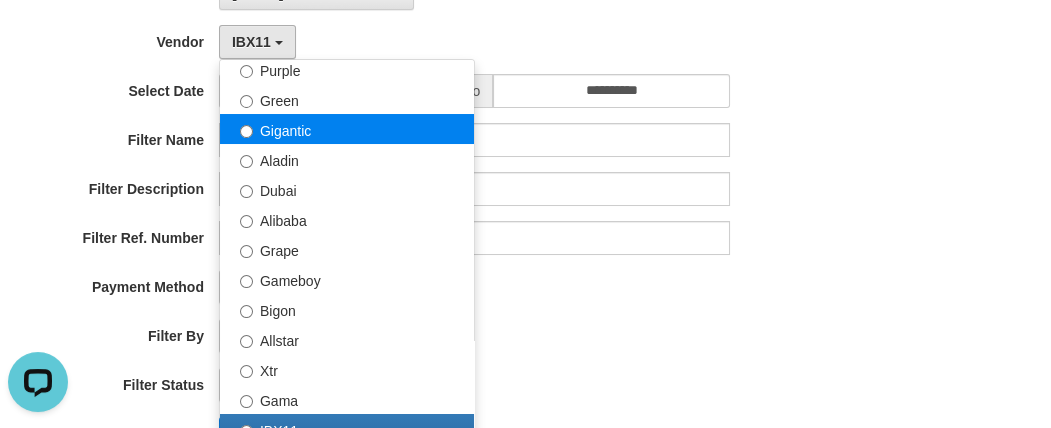 select on "**********" 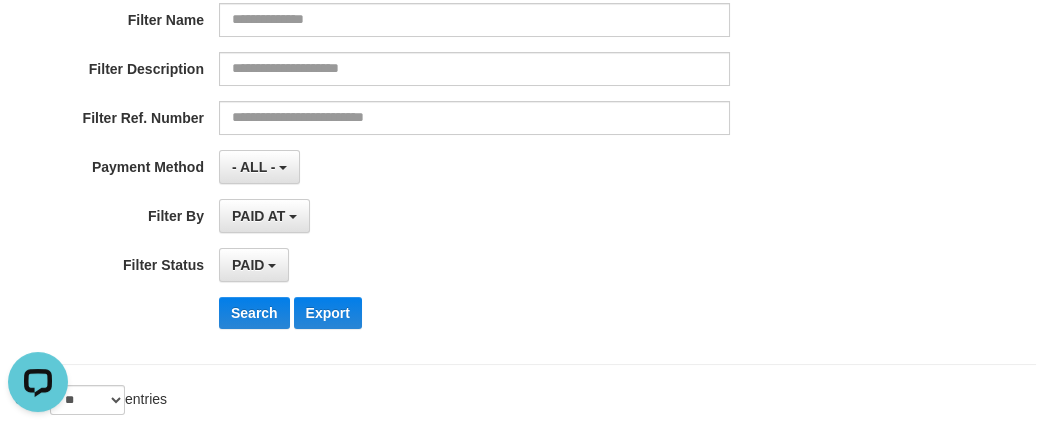 scroll, scrollTop: 540, scrollLeft: 0, axis: vertical 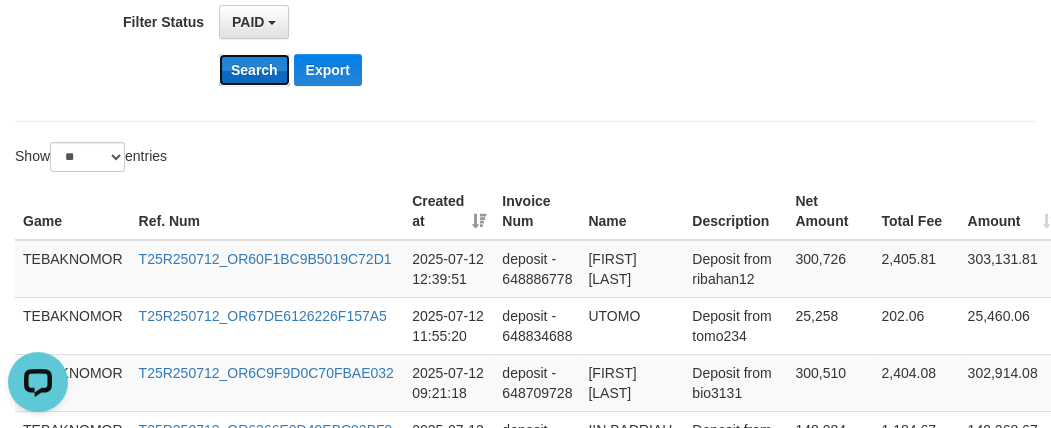 click on "Search" at bounding box center (254, 70) 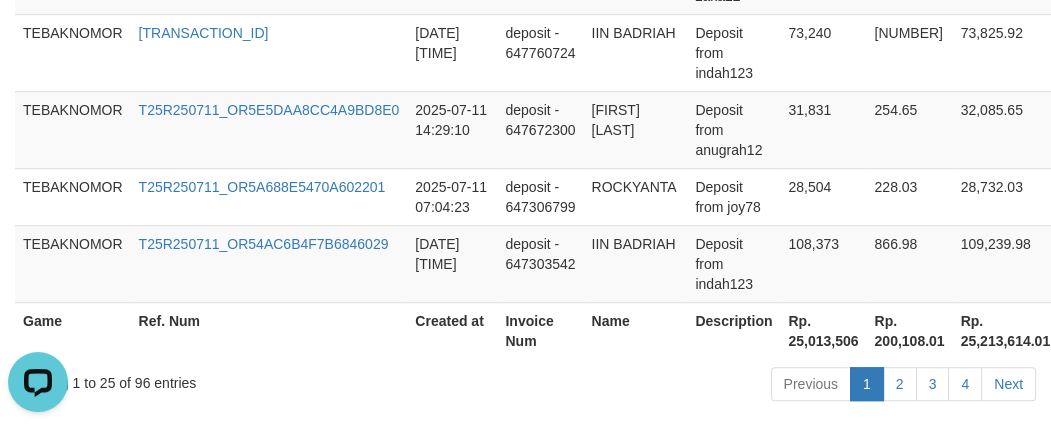 scroll, scrollTop: 2410, scrollLeft: 0, axis: vertical 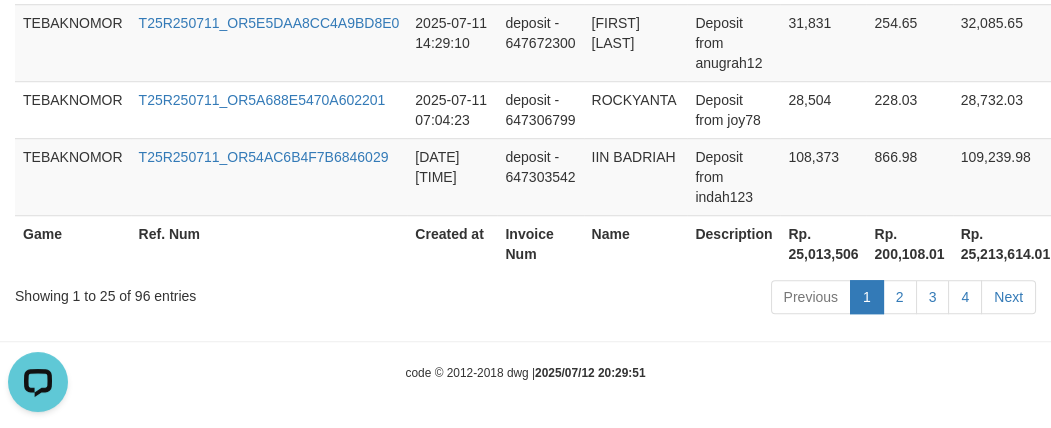 click on "Rp. 25,013,506" at bounding box center [823, 243] 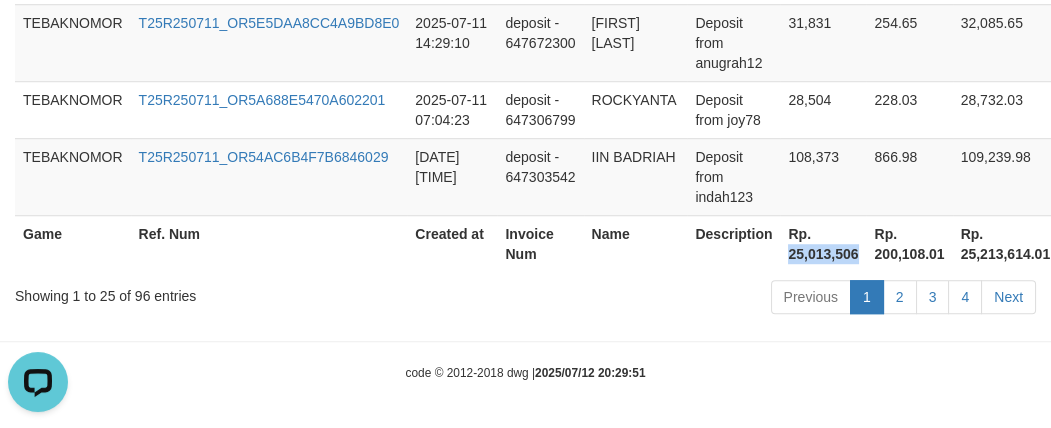 click on "Rp. 25,013,506" at bounding box center (823, 243) 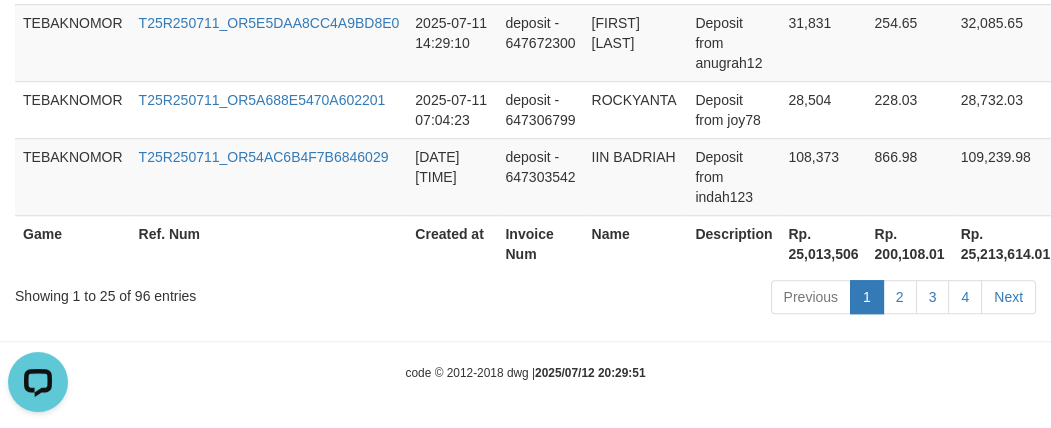 click on "Previous 1 2 3 4 Next" at bounding box center [744, 299] 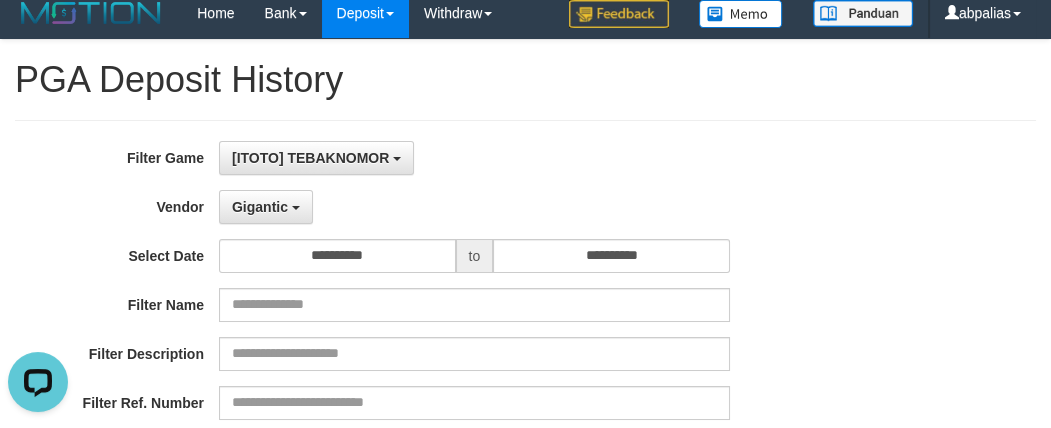 scroll, scrollTop: 0, scrollLeft: 0, axis: both 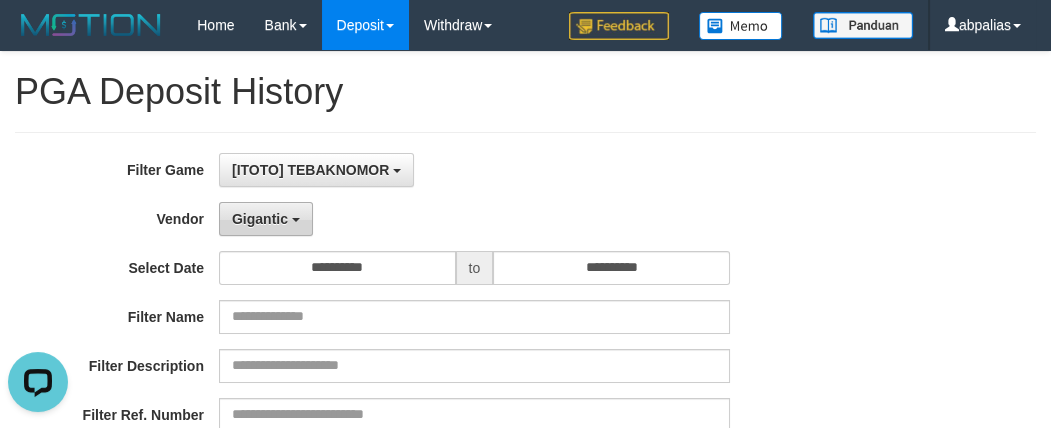 click on "Gigantic" at bounding box center (260, 219) 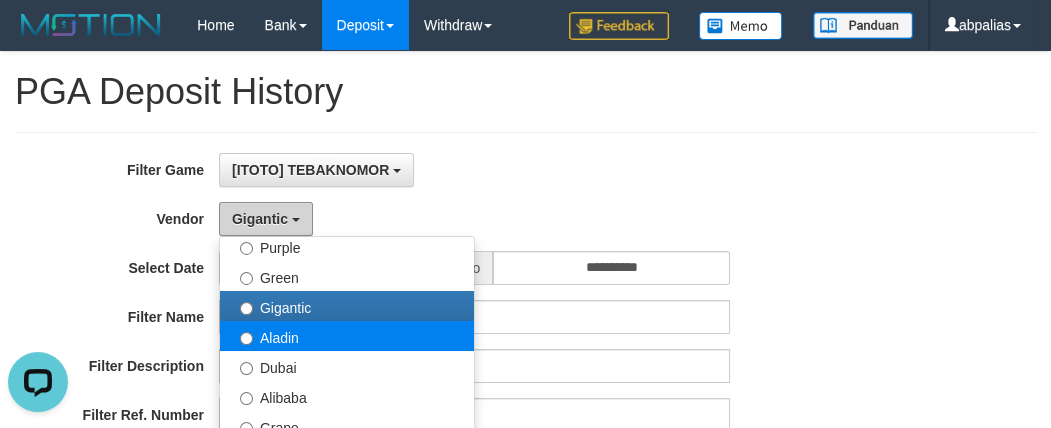 scroll, scrollTop: 0, scrollLeft: 0, axis: both 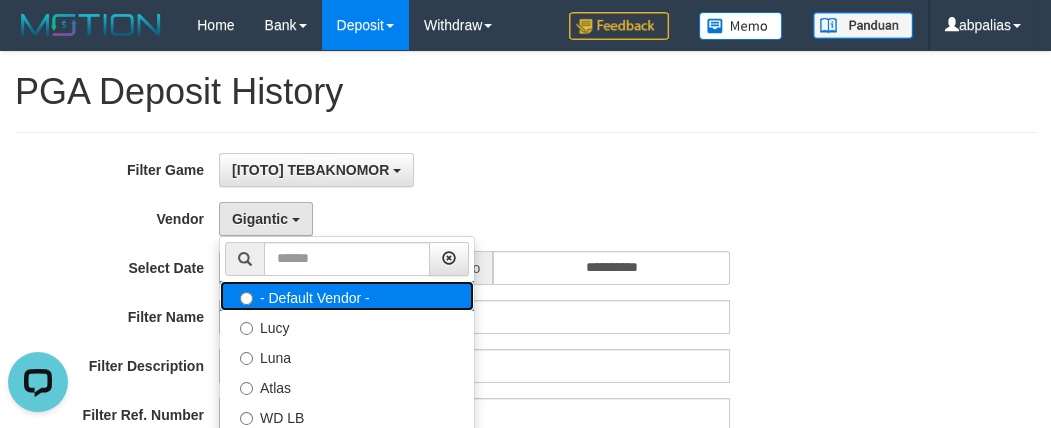 click on "- Default Vendor -" at bounding box center [347, 296] 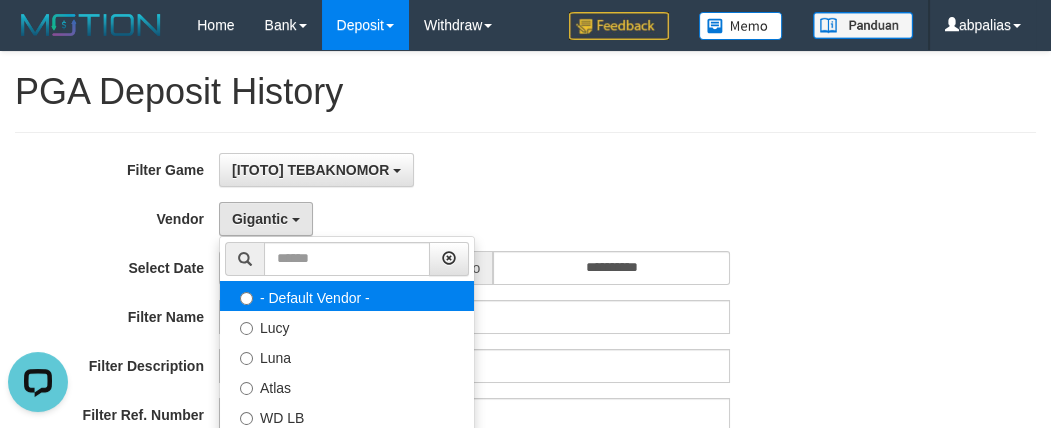 select 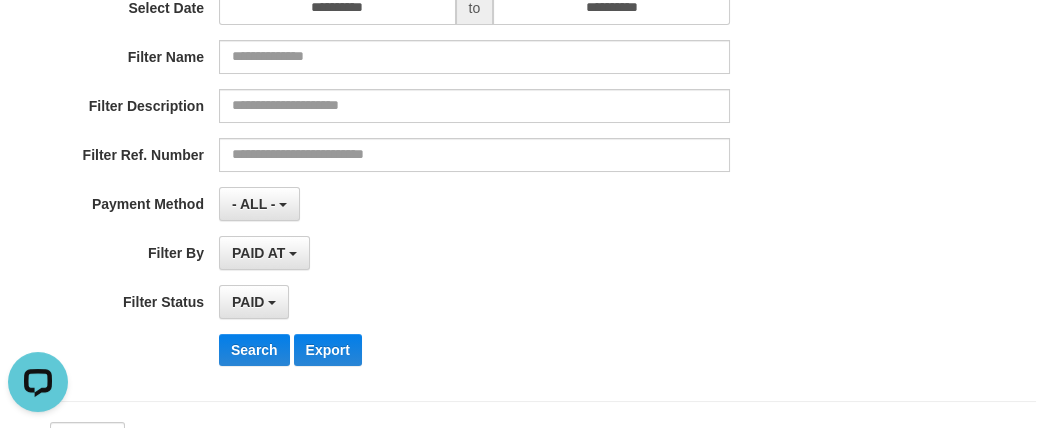 scroll, scrollTop: 454, scrollLeft: 0, axis: vertical 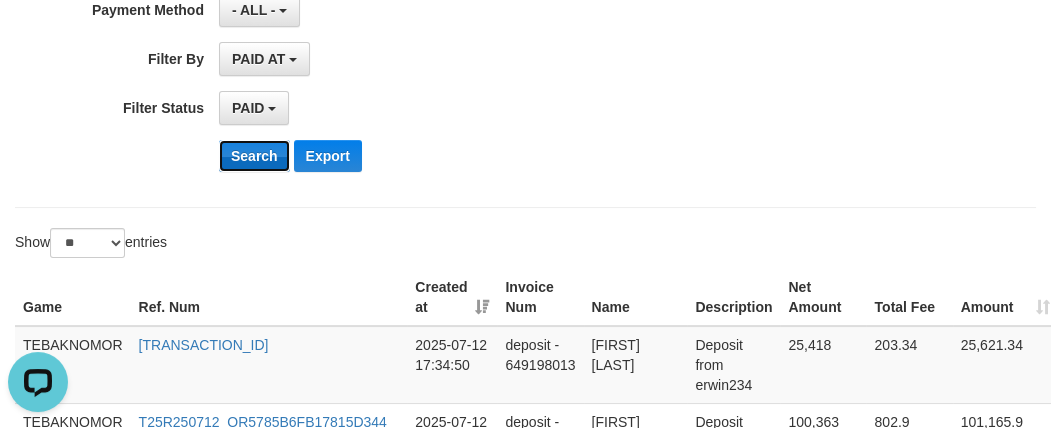 click on "Search" at bounding box center [254, 156] 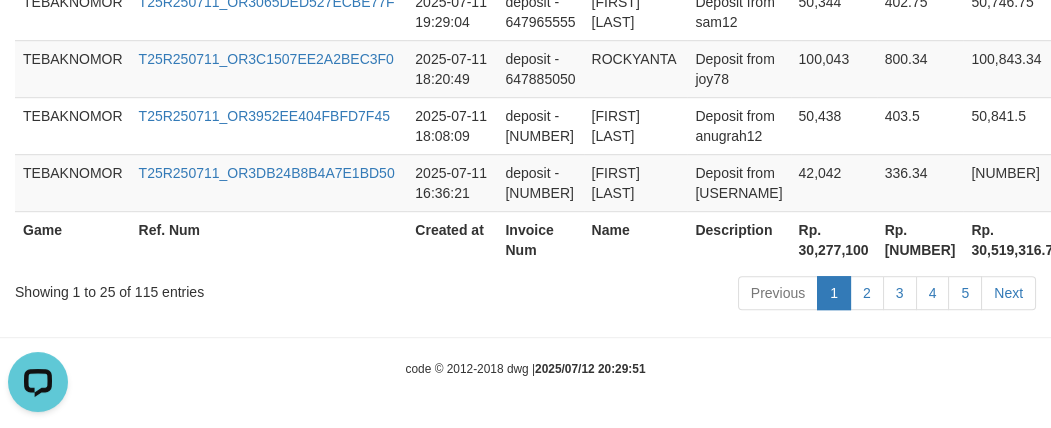 scroll, scrollTop: 2430, scrollLeft: 0, axis: vertical 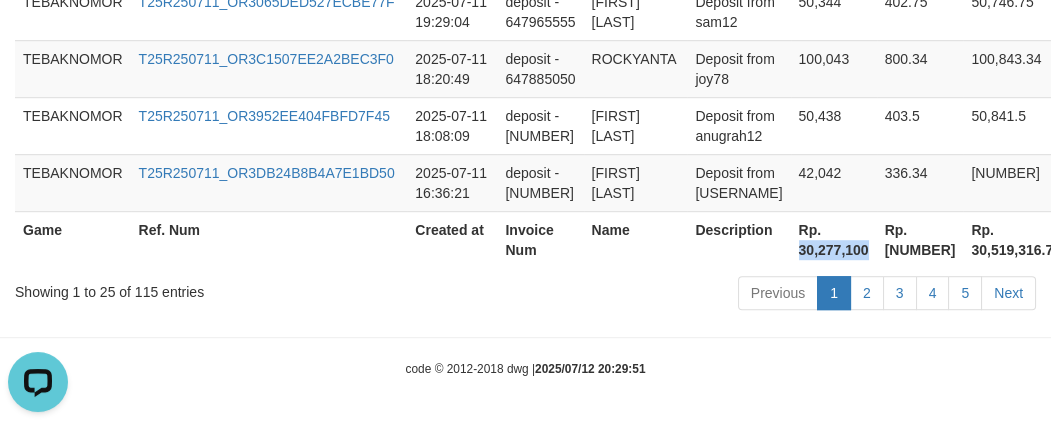 click on "Rp. 30,277,100" at bounding box center [834, 239] 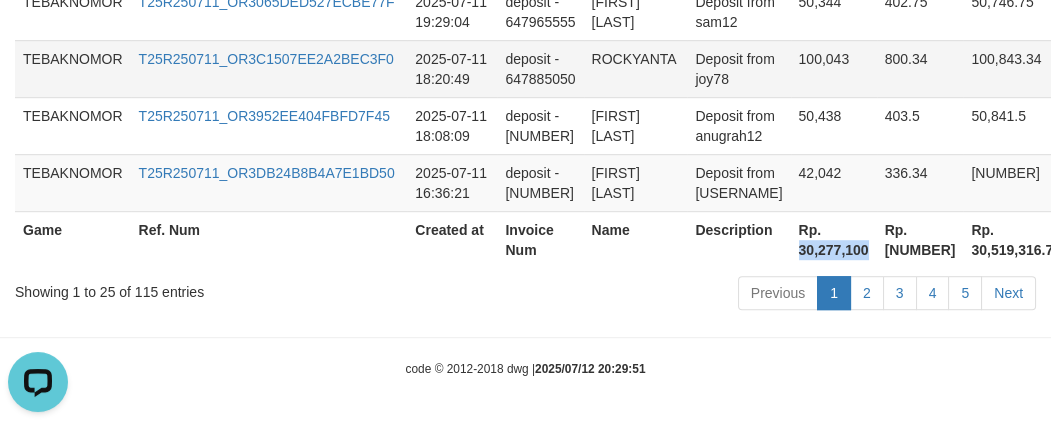 copy on "30,277,100" 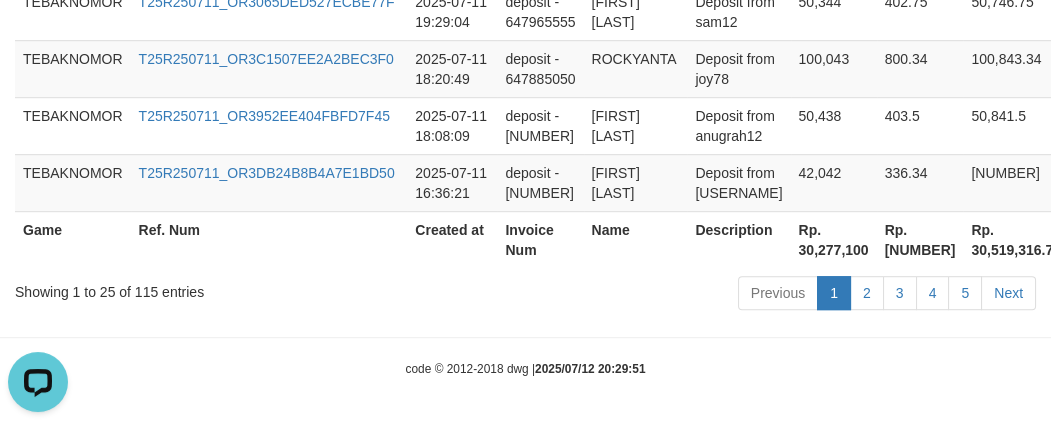 drag, startPoint x: 661, startPoint y: 219, endPoint x: 307, endPoint y: 20, distance: 406.09973 